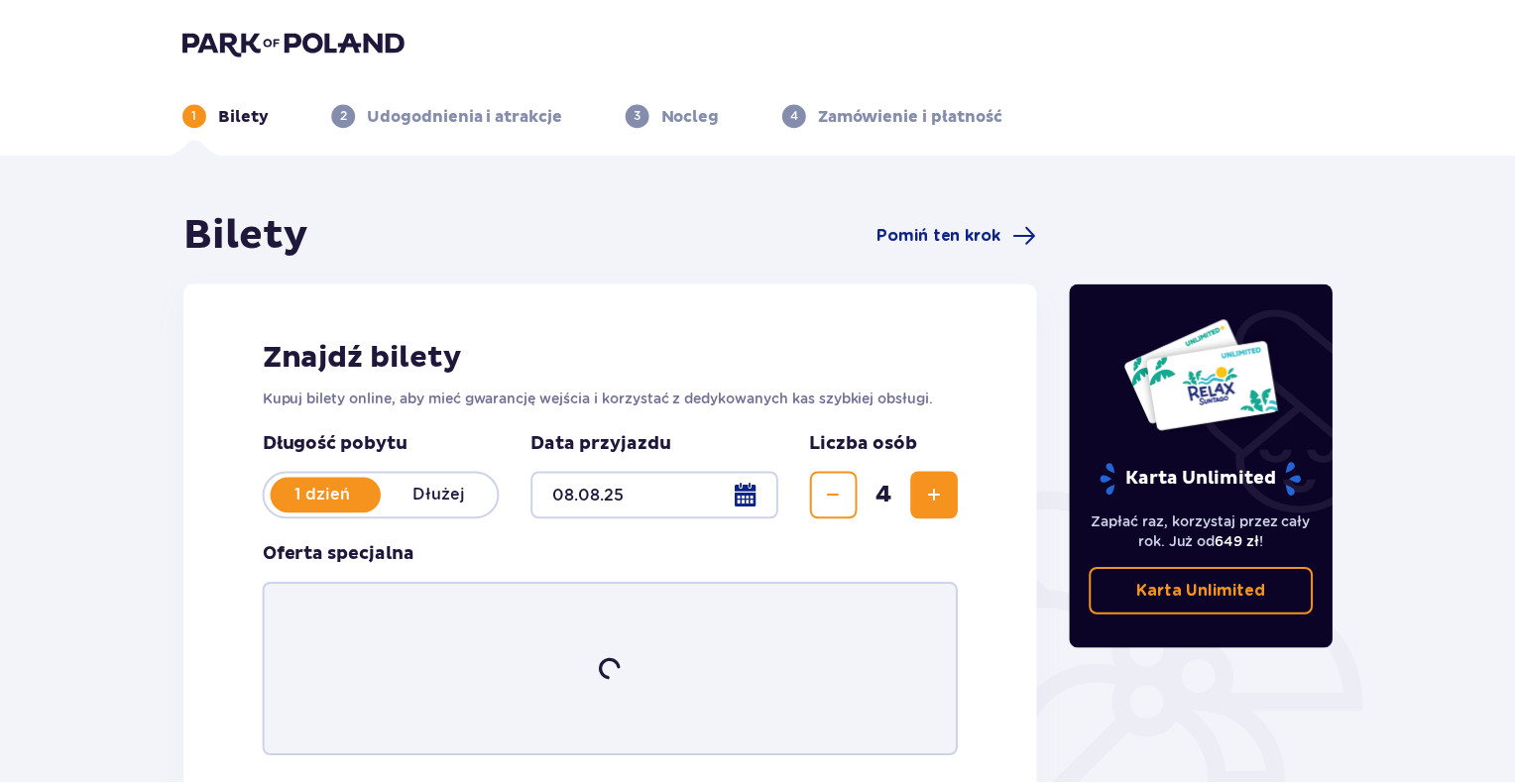 scroll, scrollTop: 0, scrollLeft: 0, axis: both 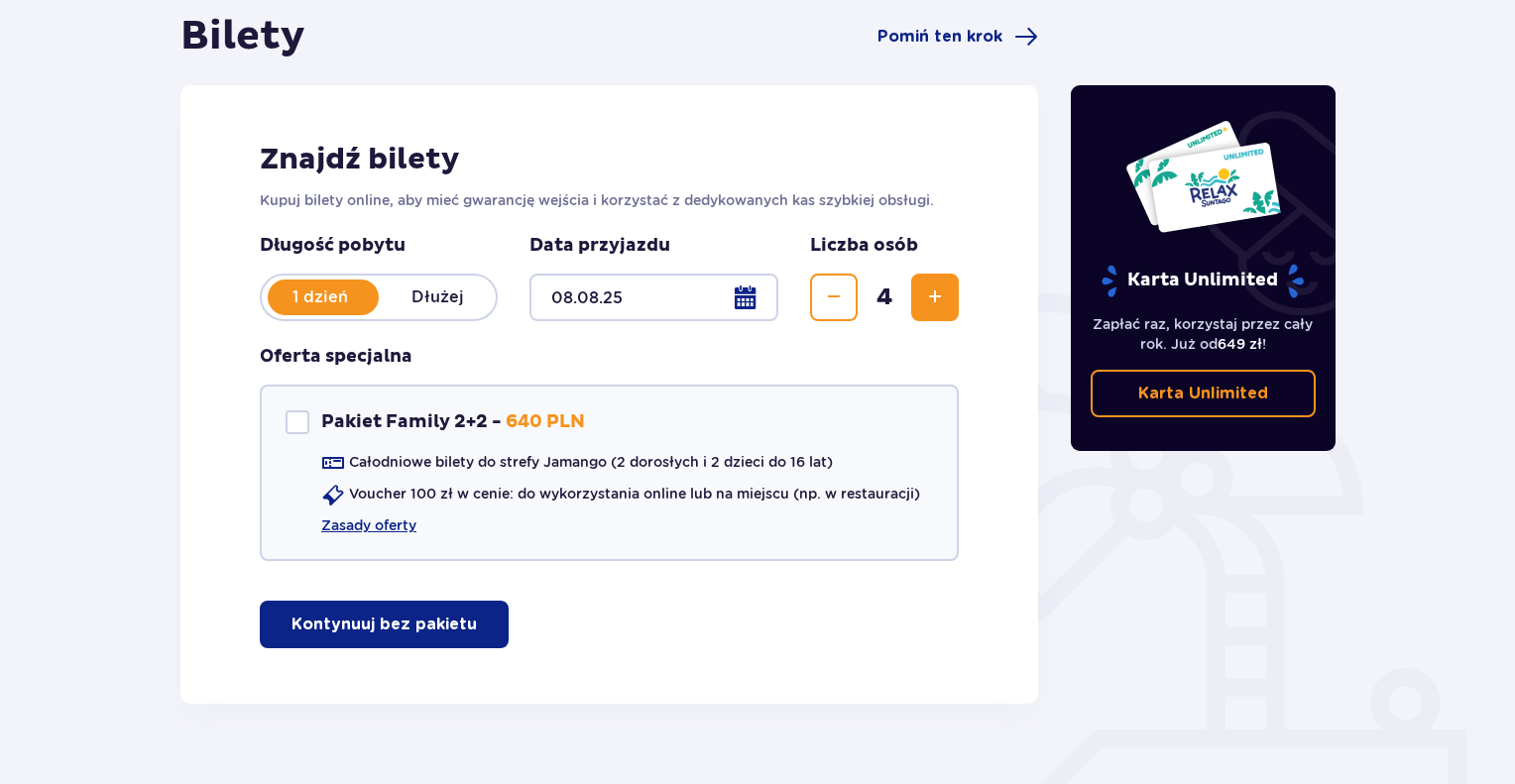 click on "Kontynuuj bez pakietu" at bounding box center (384, 624) 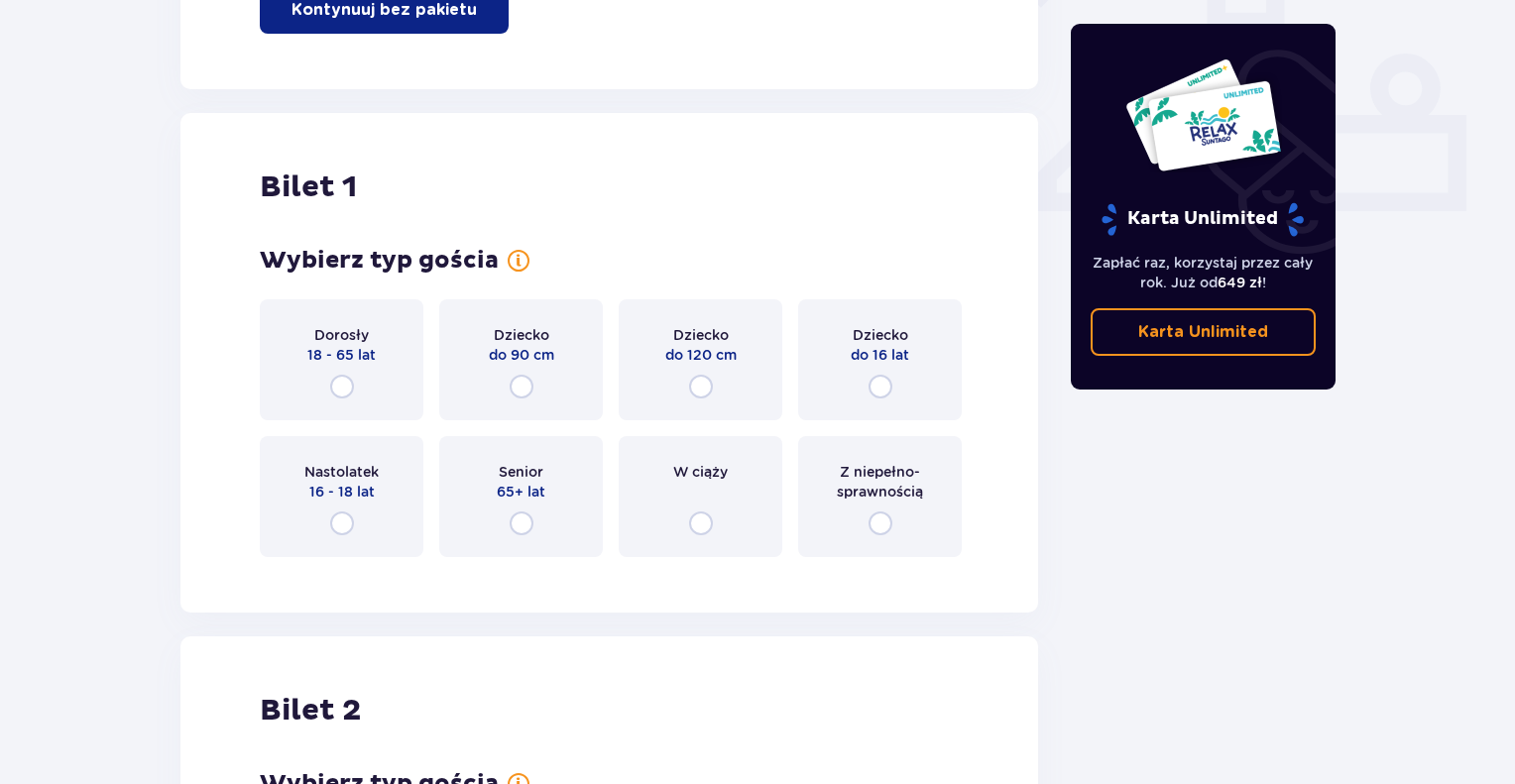 scroll, scrollTop: 900, scrollLeft: 0, axis: vertical 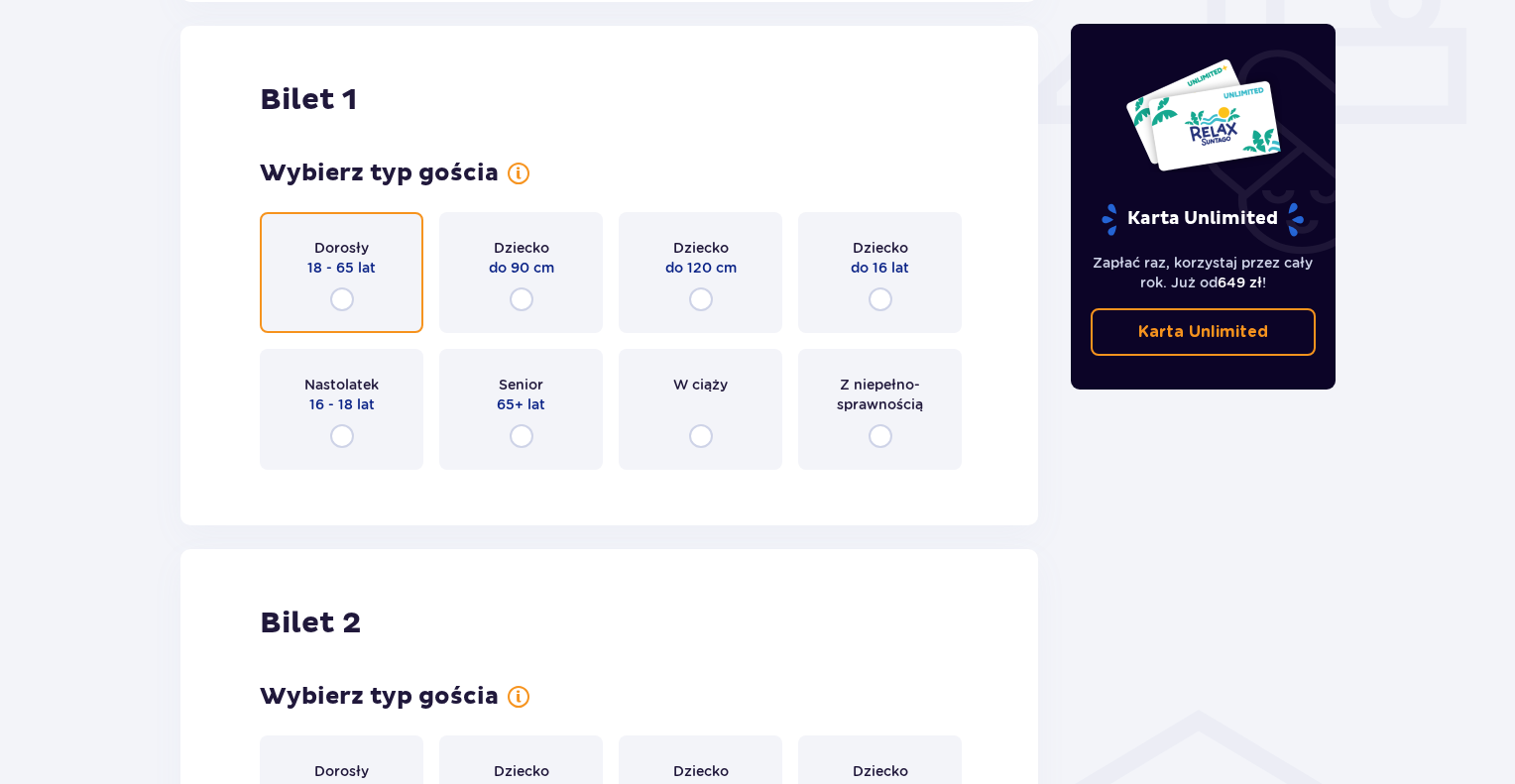 click at bounding box center [342, 299] 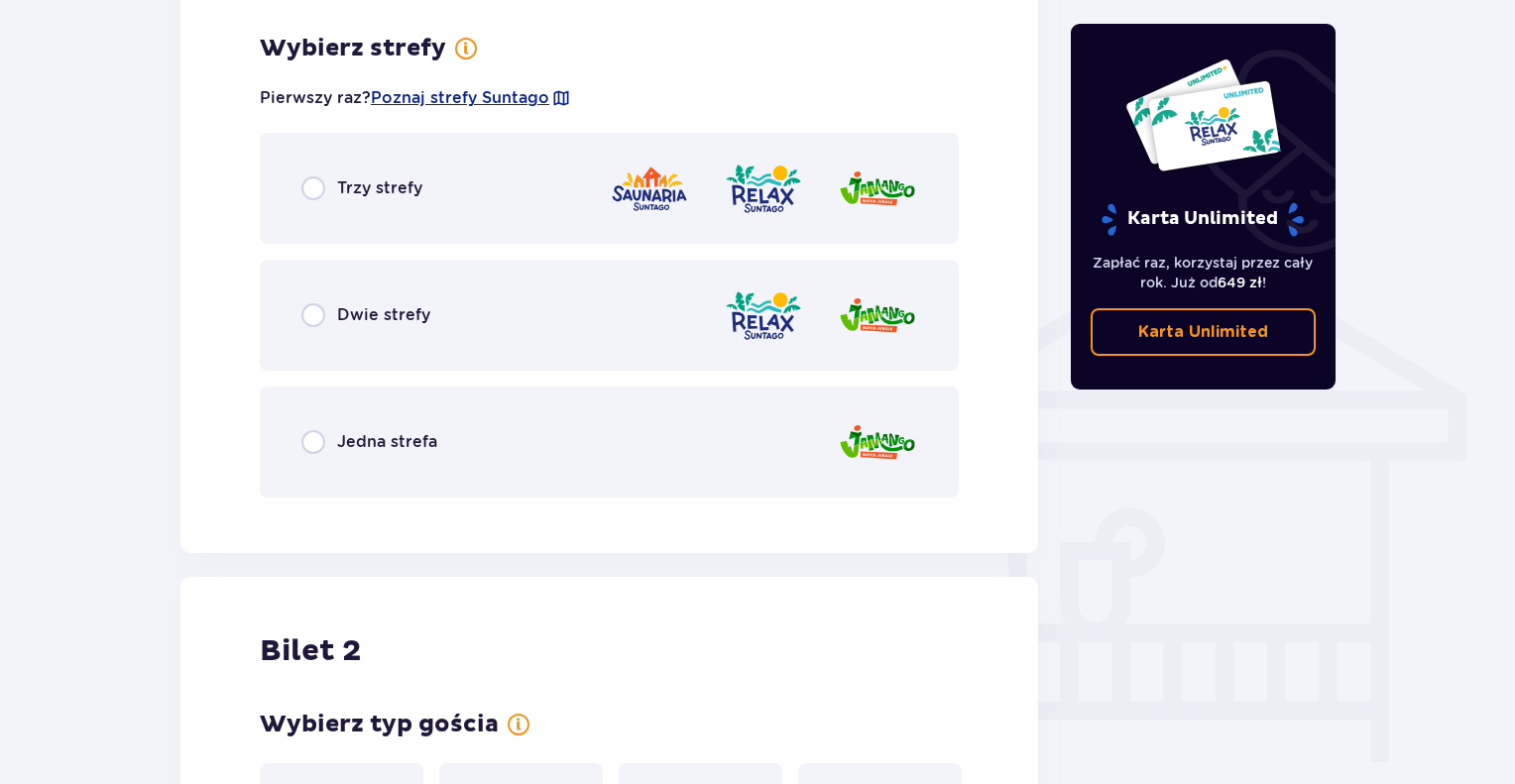 scroll, scrollTop: 1384, scrollLeft: 0, axis: vertical 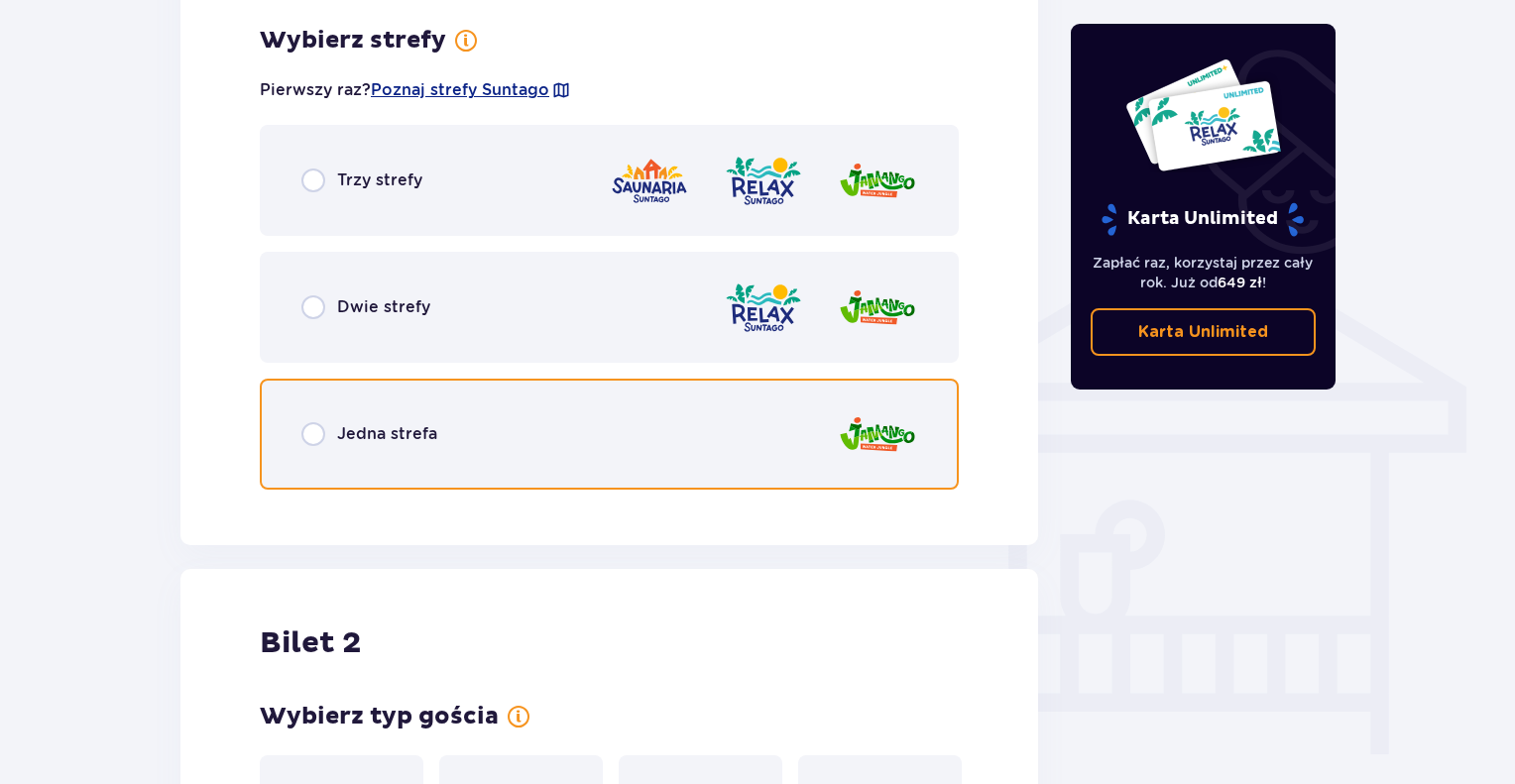 click at bounding box center [313, 434] 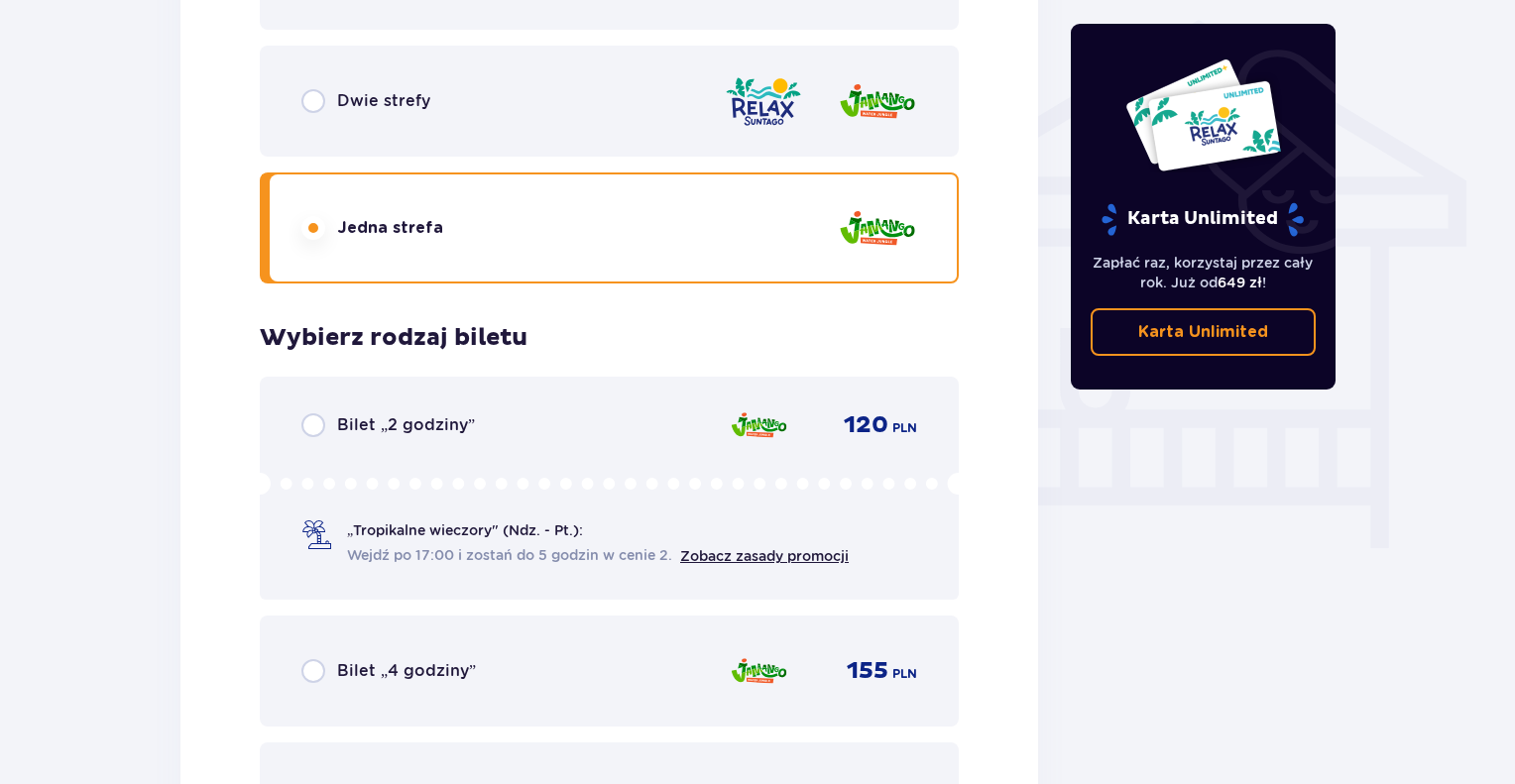 scroll, scrollTop: 1788, scrollLeft: 0, axis: vertical 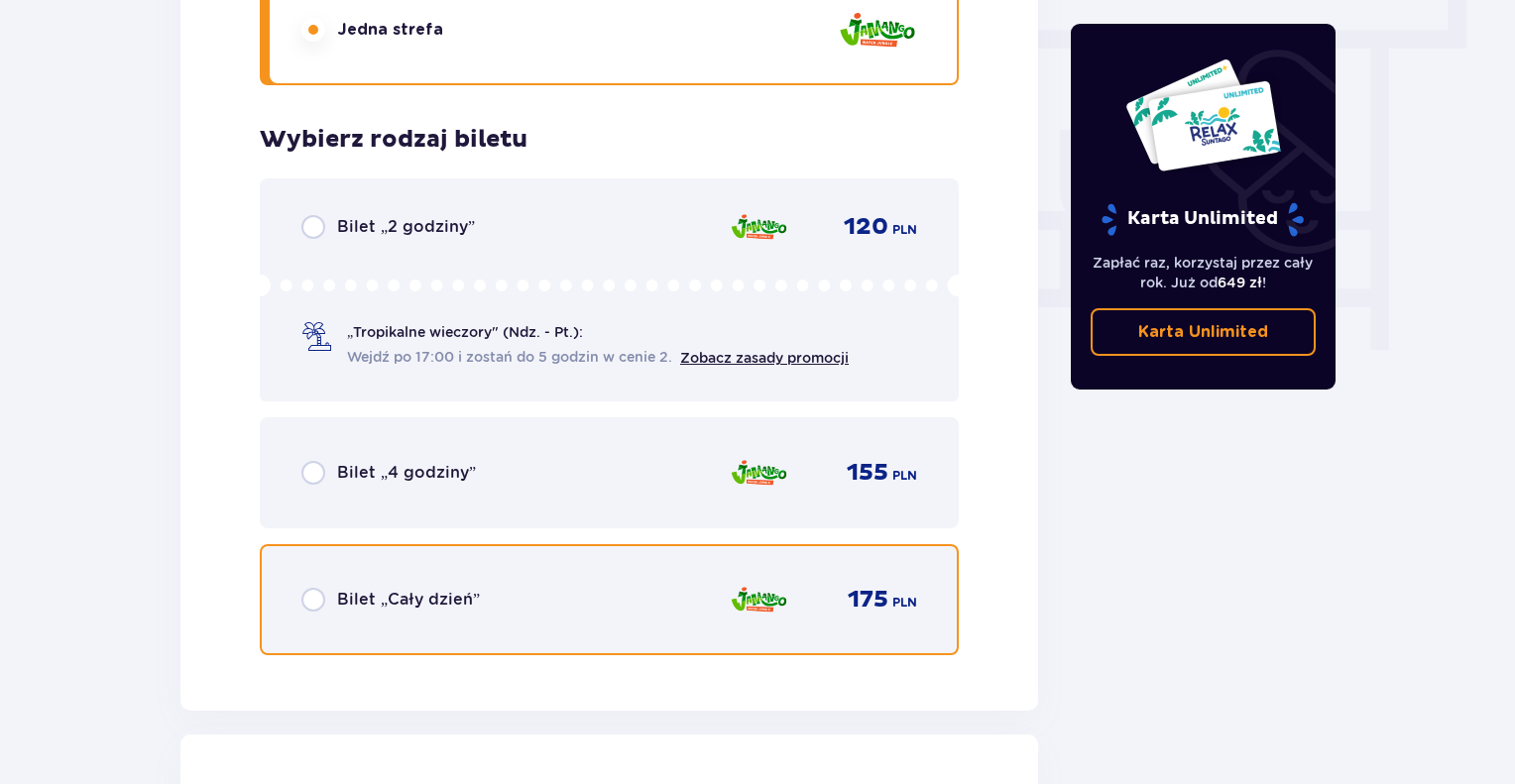 click at bounding box center (313, 600) 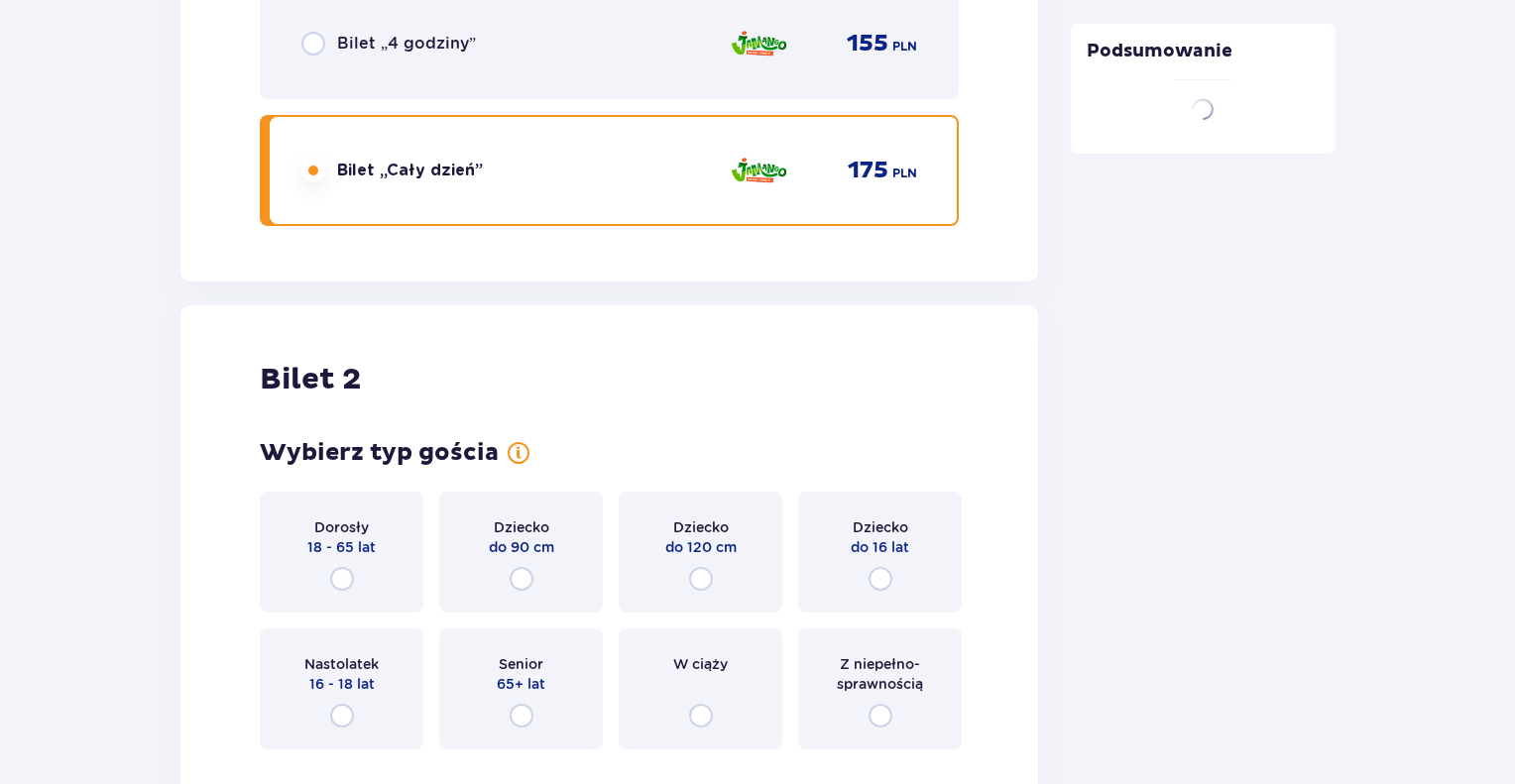 scroll, scrollTop: 2497, scrollLeft: 0, axis: vertical 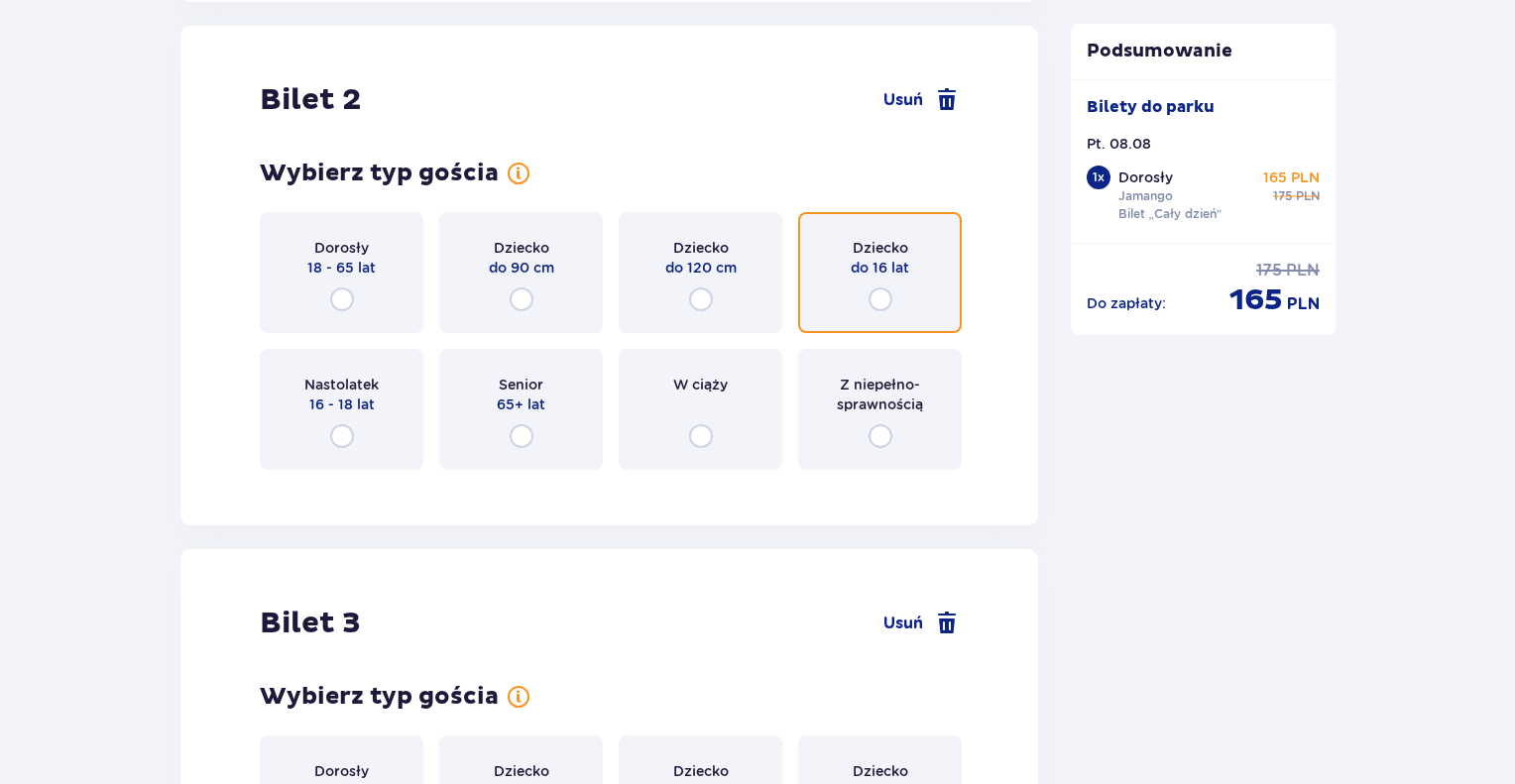 click at bounding box center [880, 299] 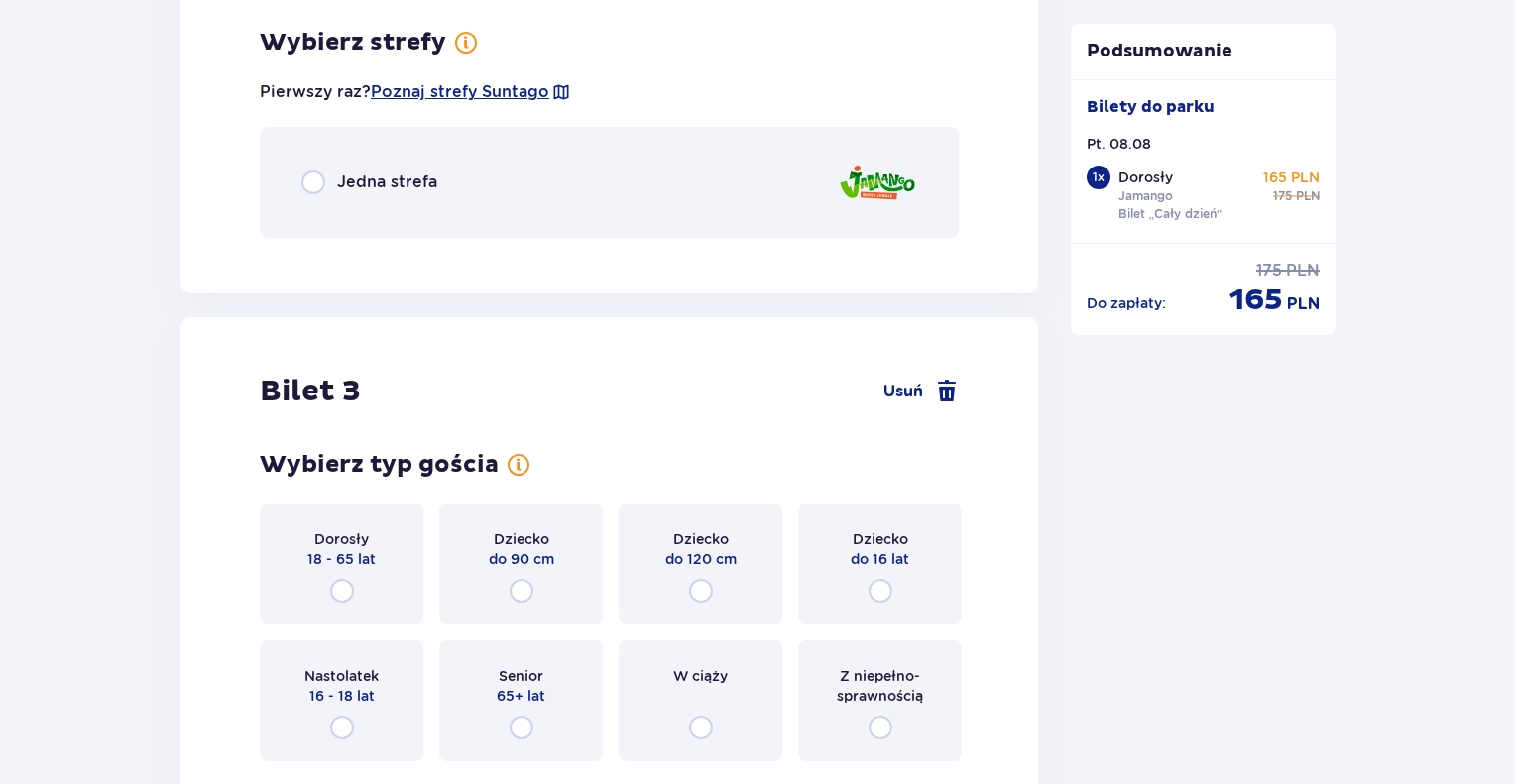 scroll, scrollTop: 2980, scrollLeft: 0, axis: vertical 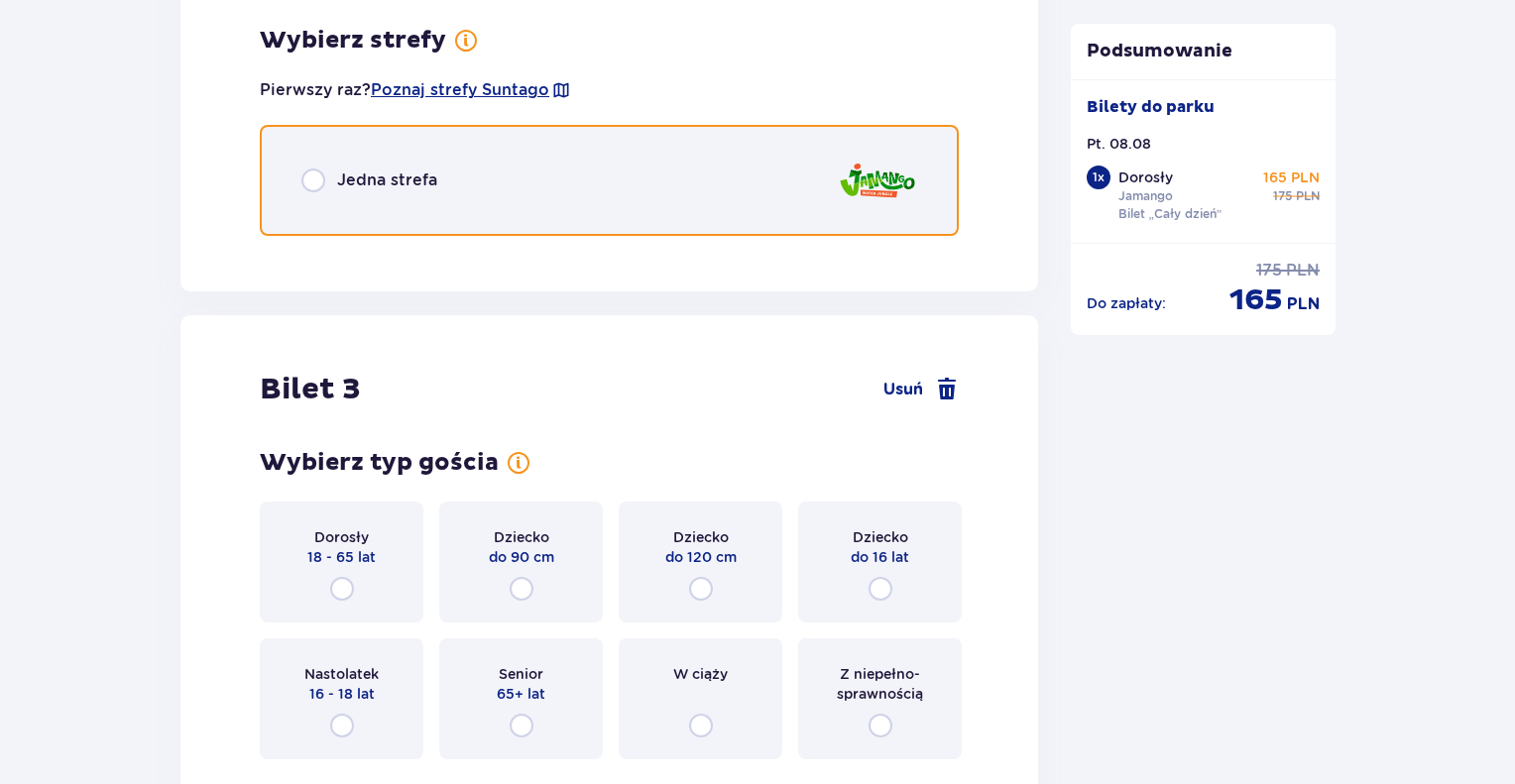 click at bounding box center [313, 180] 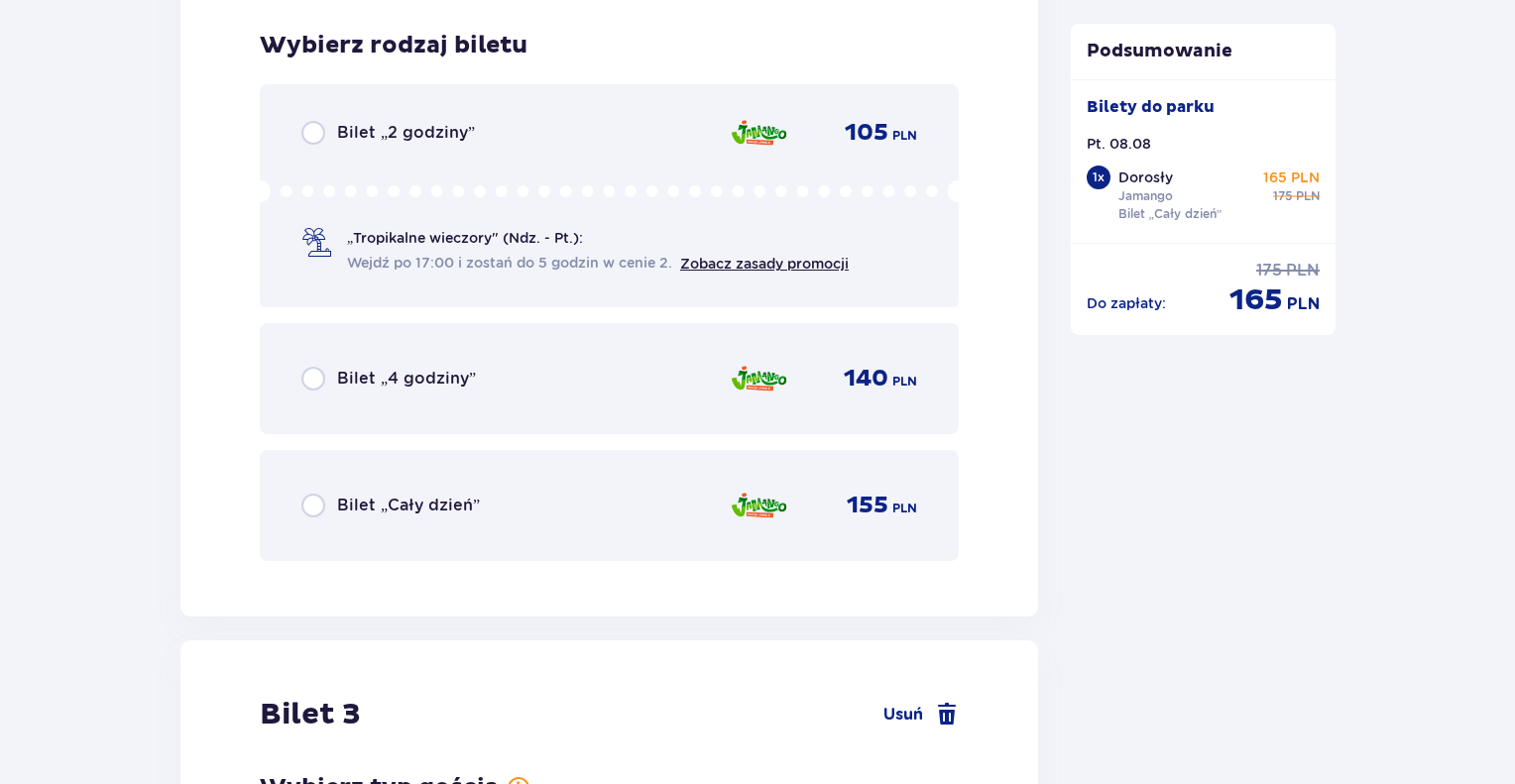scroll, scrollTop: 3230, scrollLeft: 0, axis: vertical 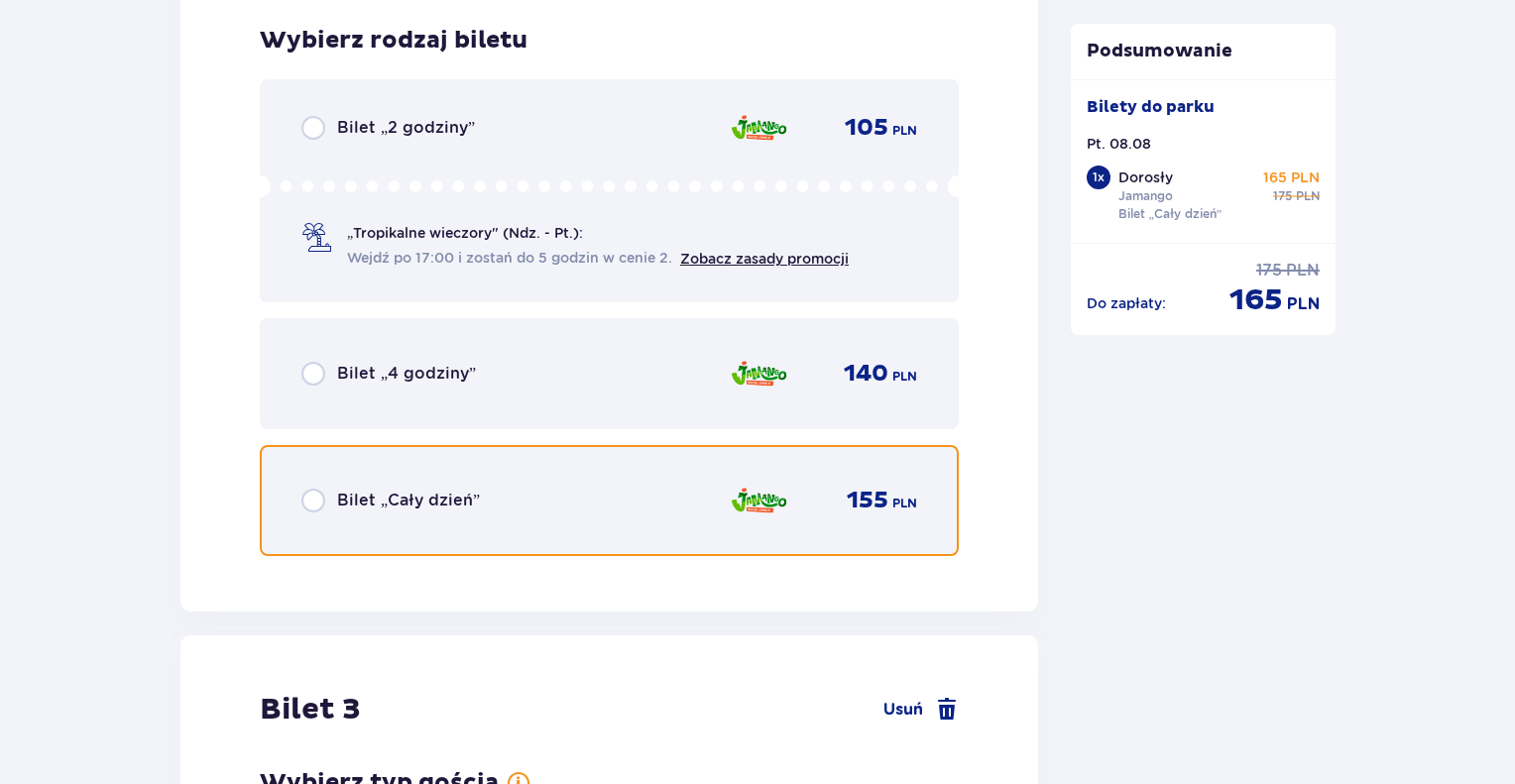 click at bounding box center (313, 501) 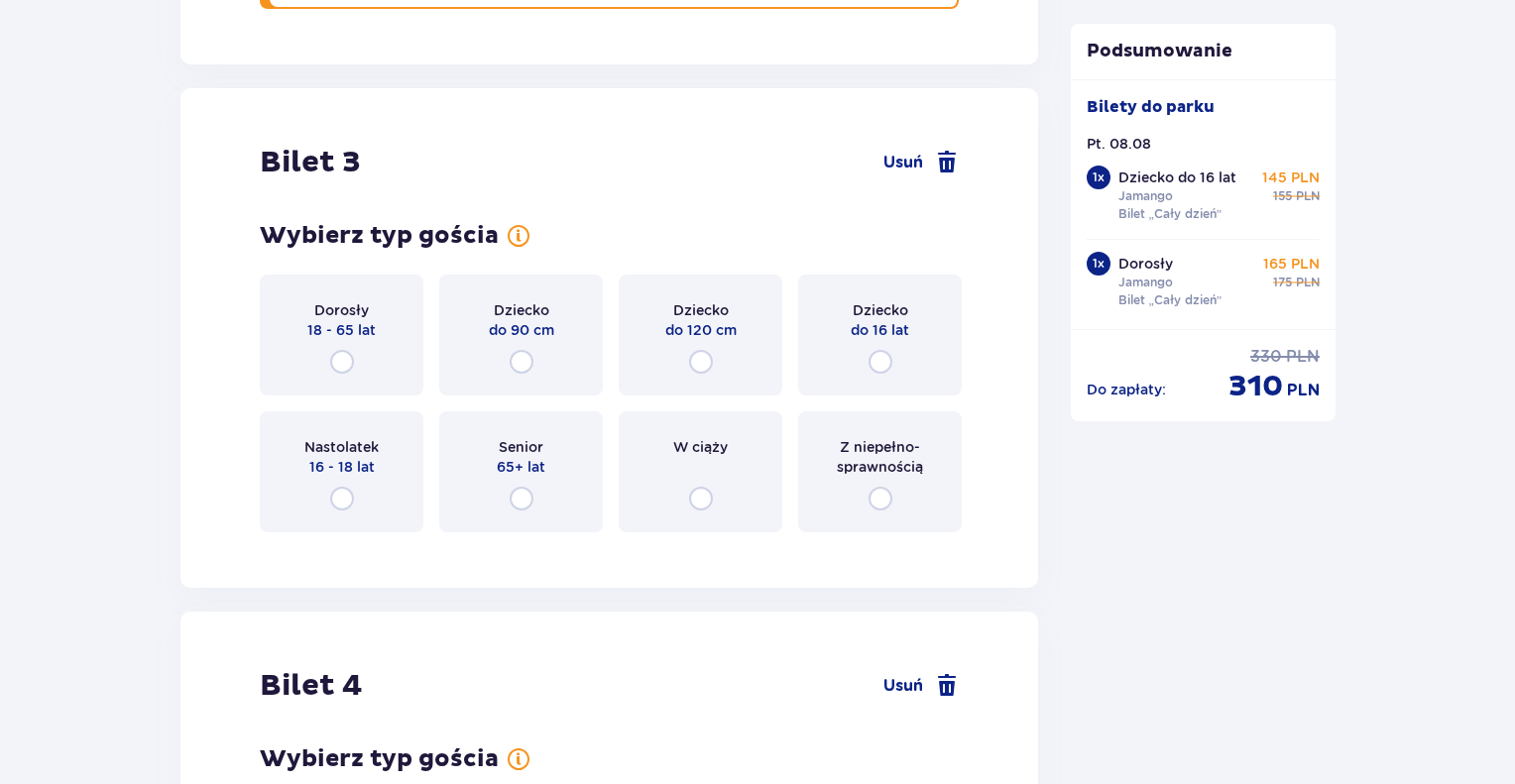 scroll, scrollTop: 3839, scrollLeft: 0, axis: vertical 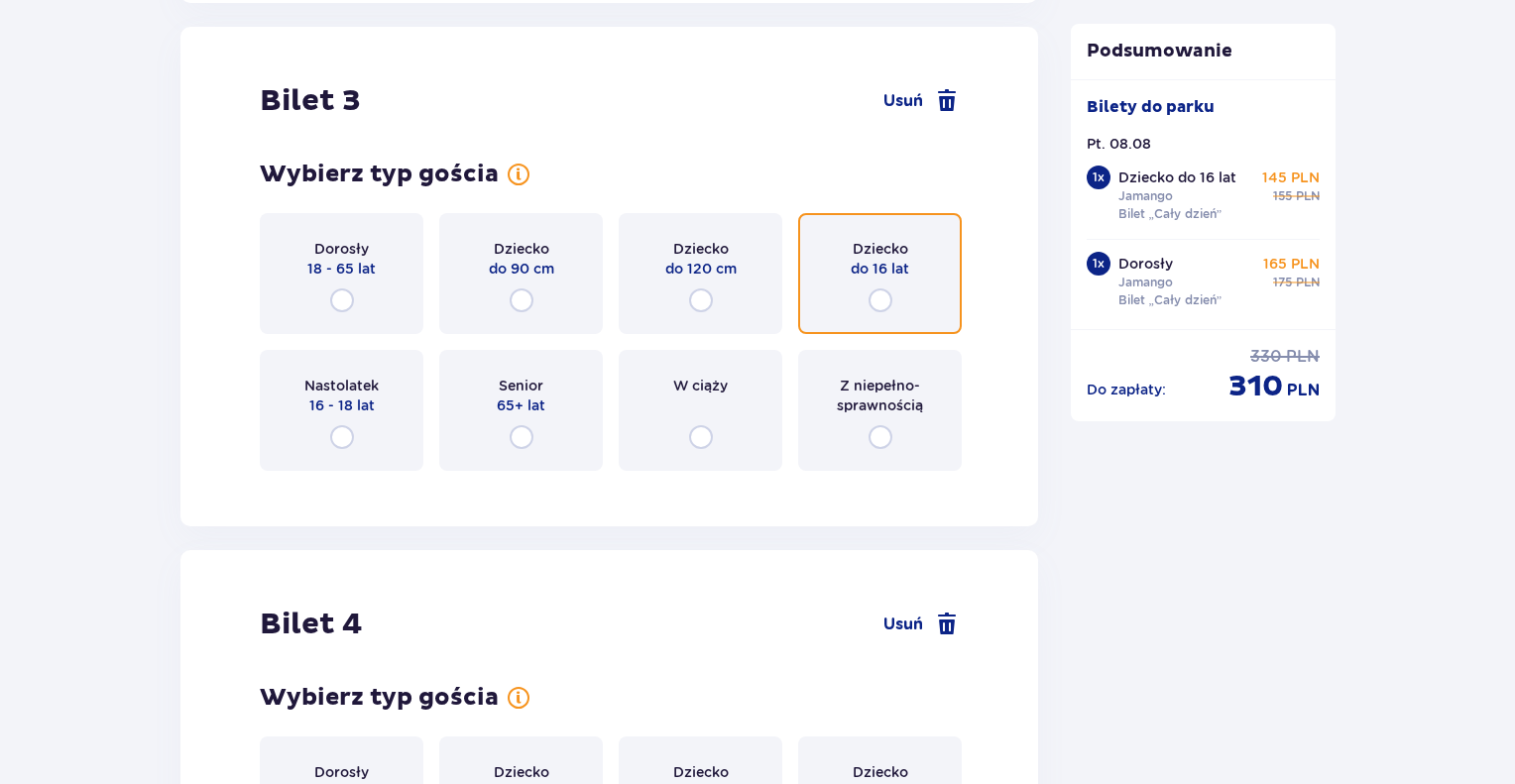 click at bounding box center [880, 300] 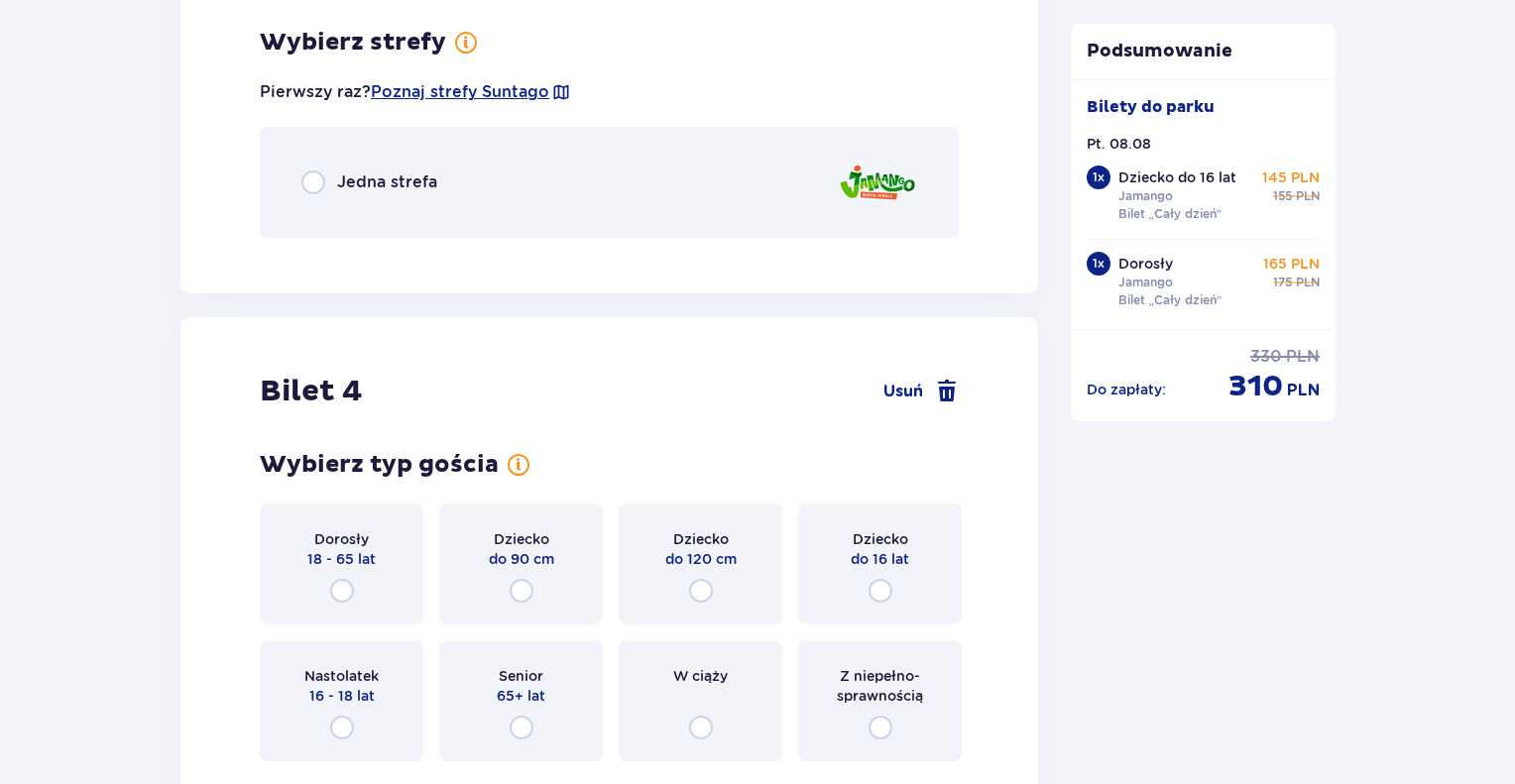 scroll, scrollTop: 4322, scrollLeft: 0, axis: vertical 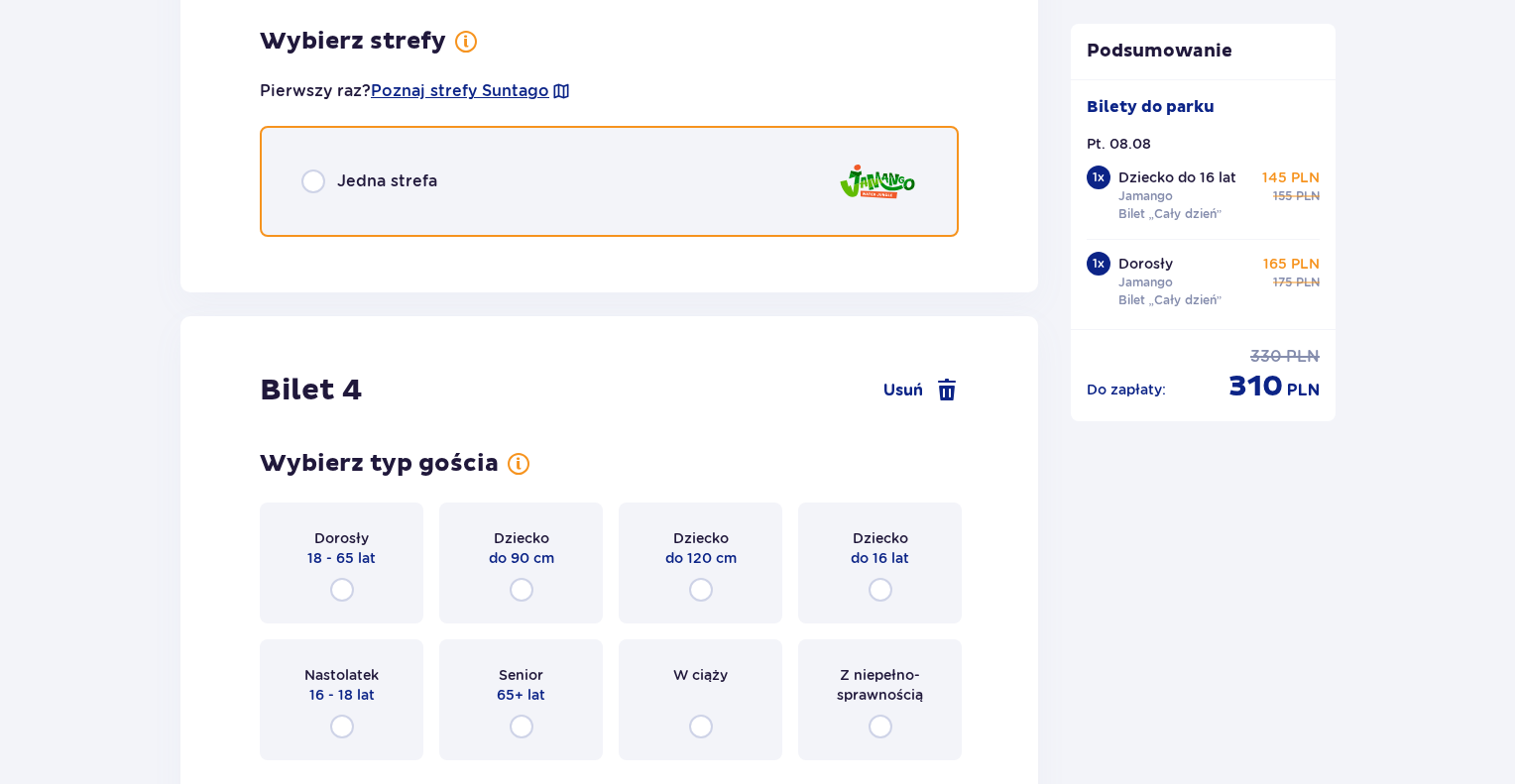 click at bounding box center (313, 181) 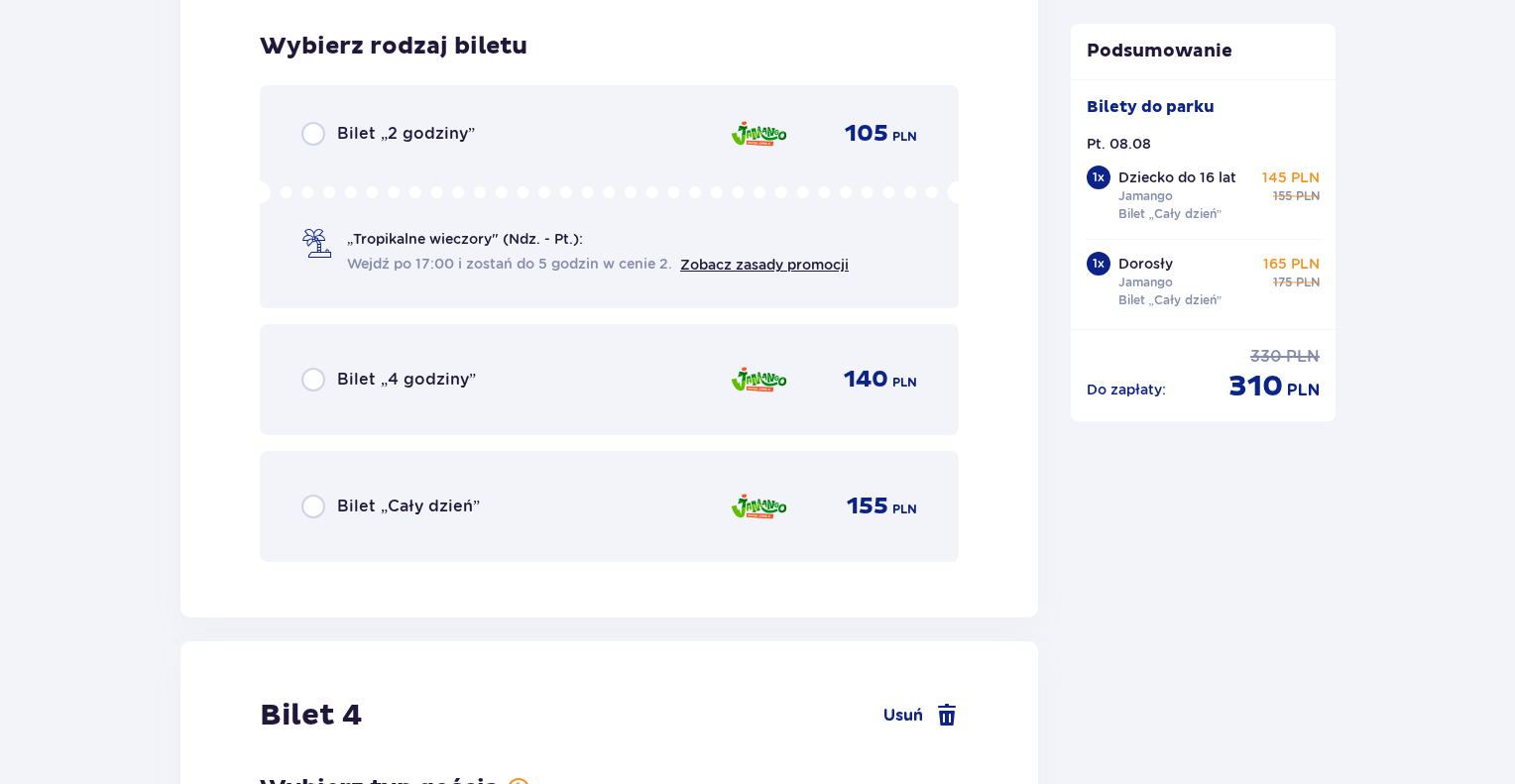 scroll, scrollTop: 4572, scrollLeft: 0, axis: vertical 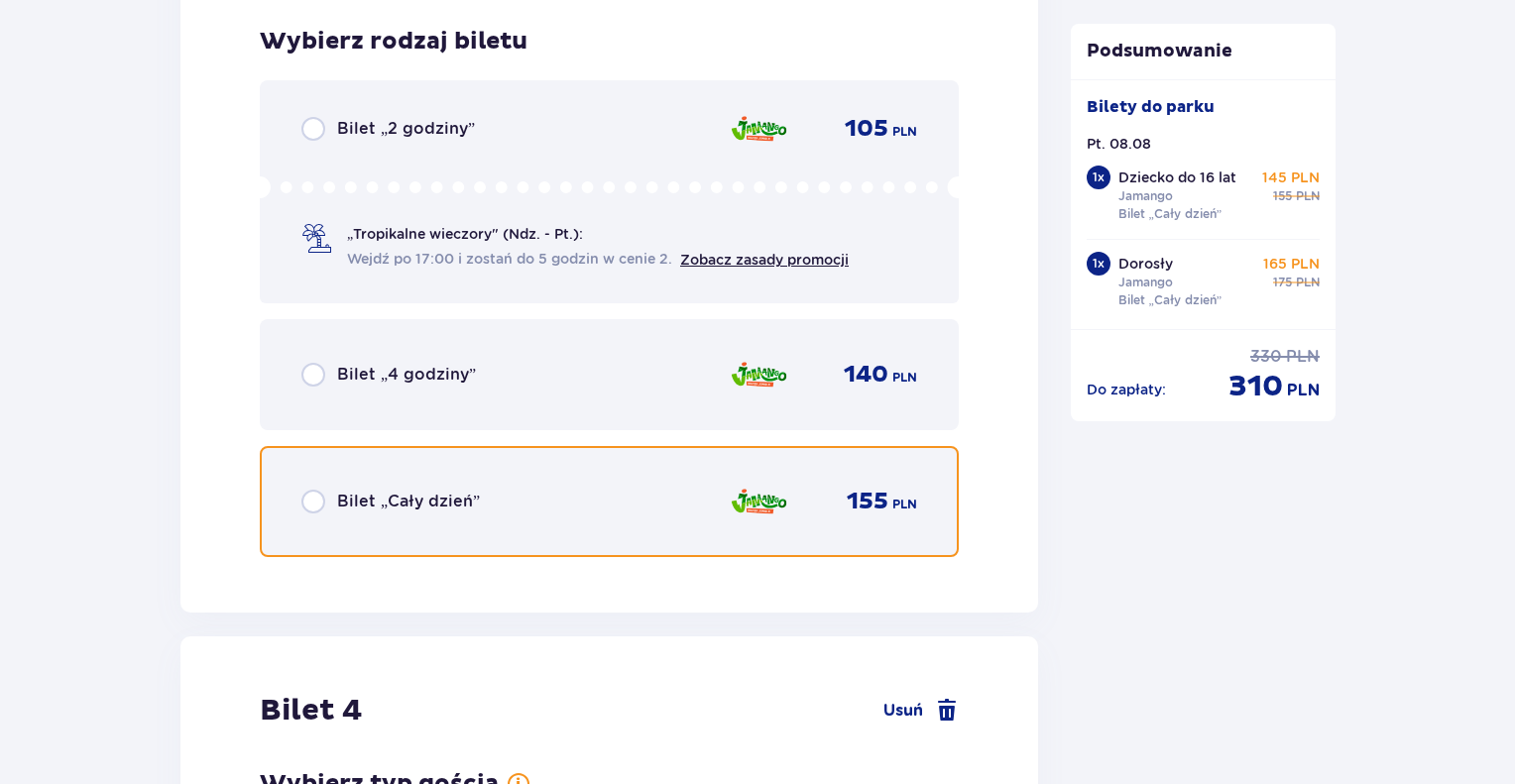 click at bounding box center [313, 502] 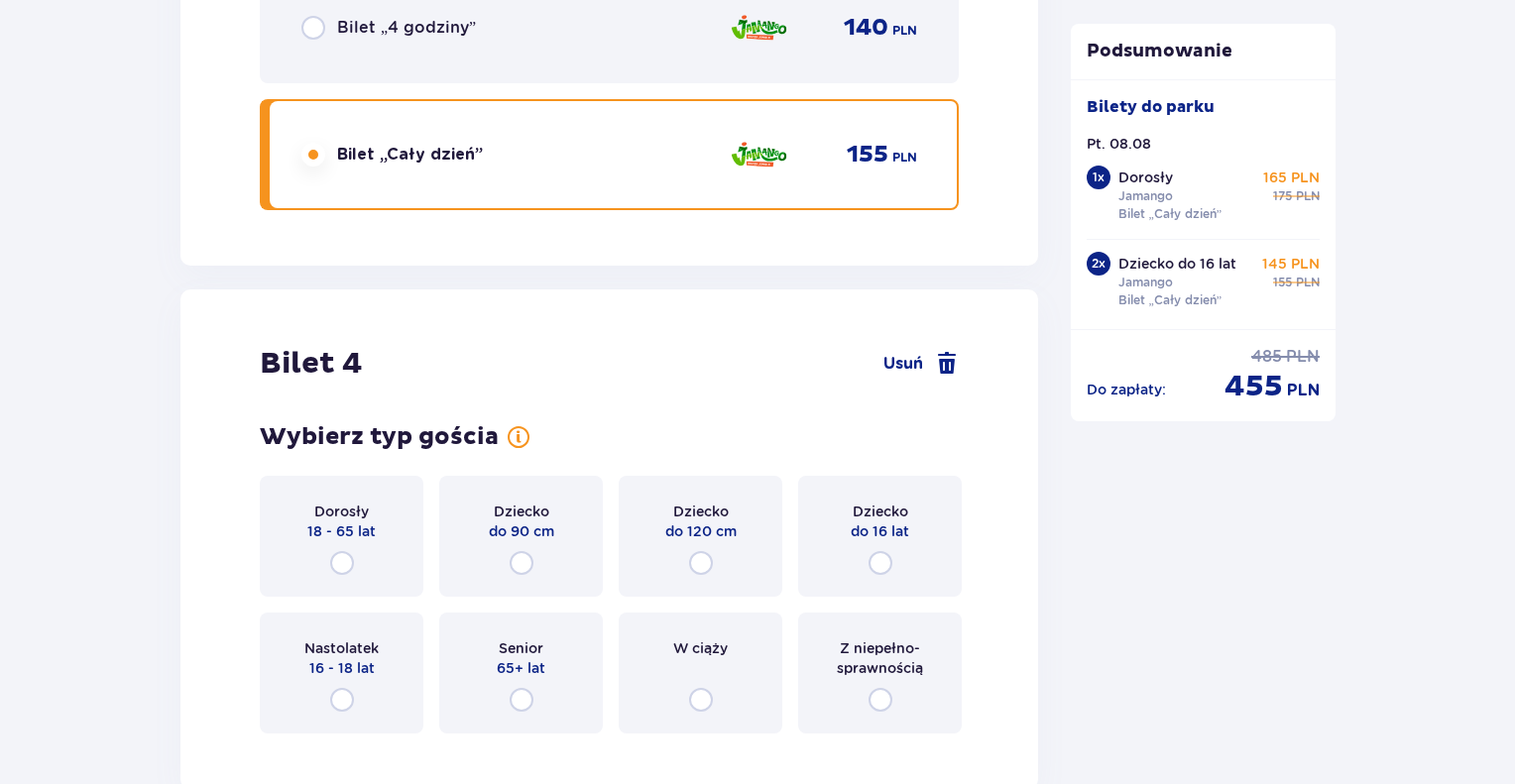 scroll, scrollTop: 5035, scrollLeft: 0, axis: vertical 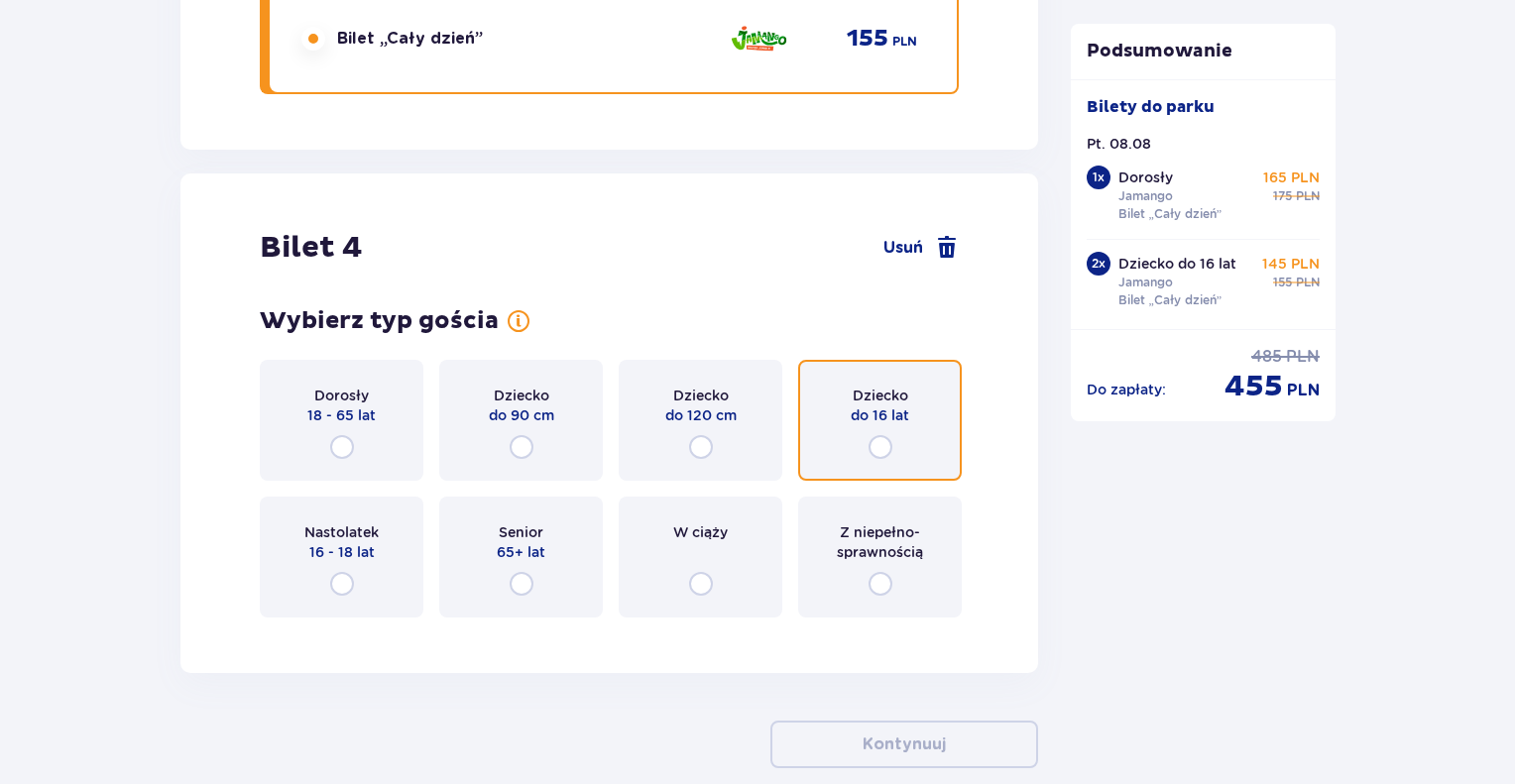 click at bounding box center [880, 447] 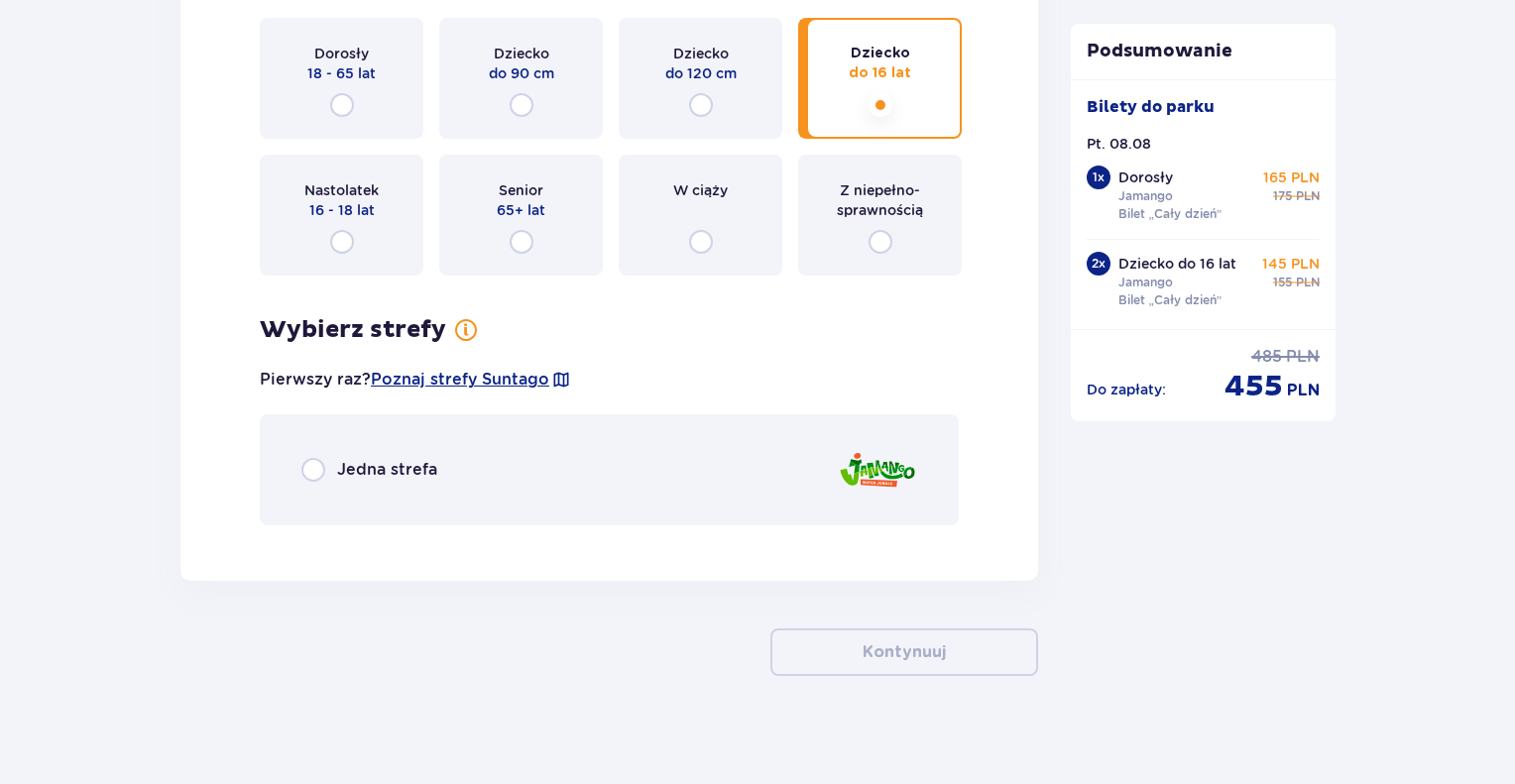 scroll, scrollTop: 5384, scrollLeft: 0, axis: vertical 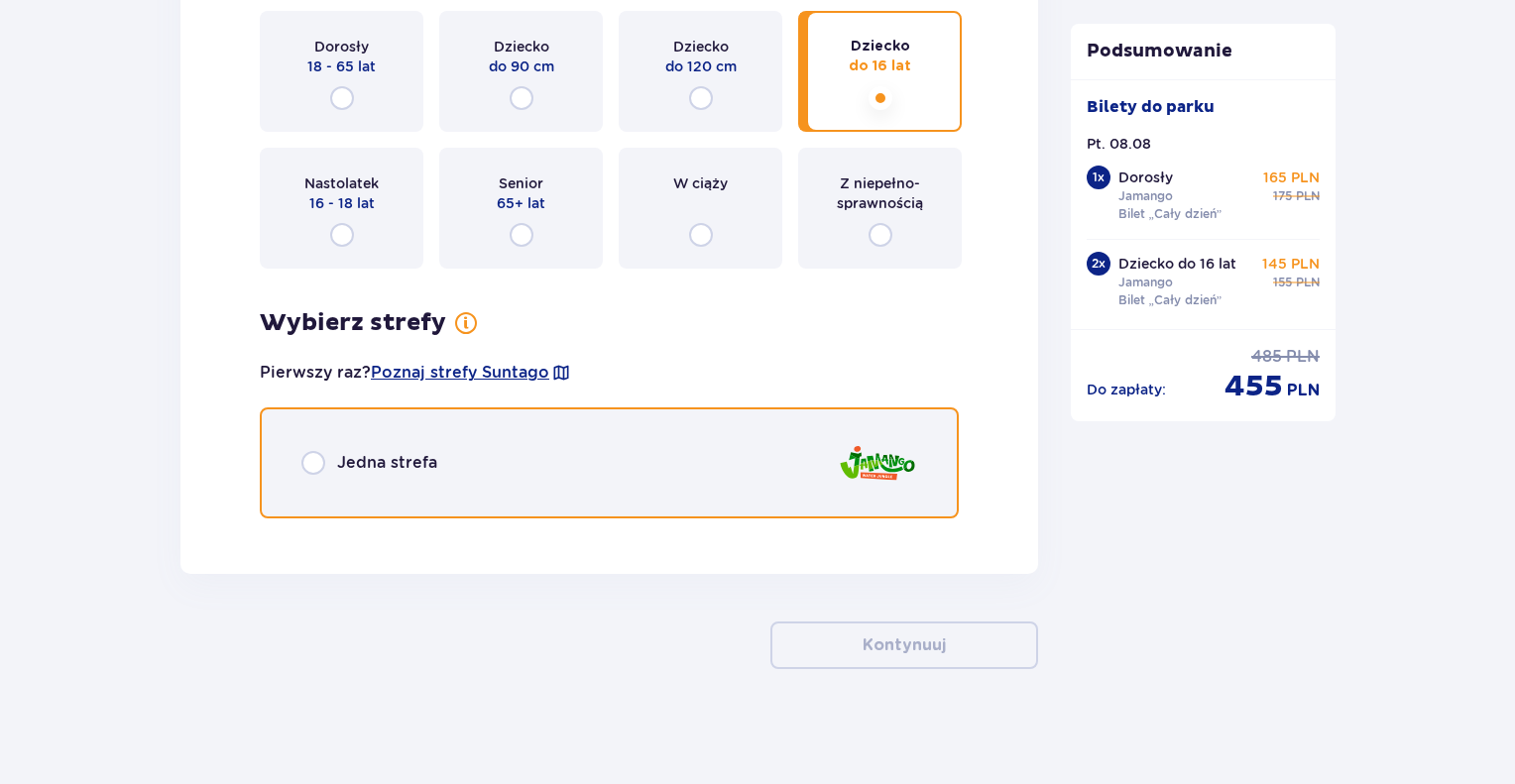 click at bounding box center (313, 463) 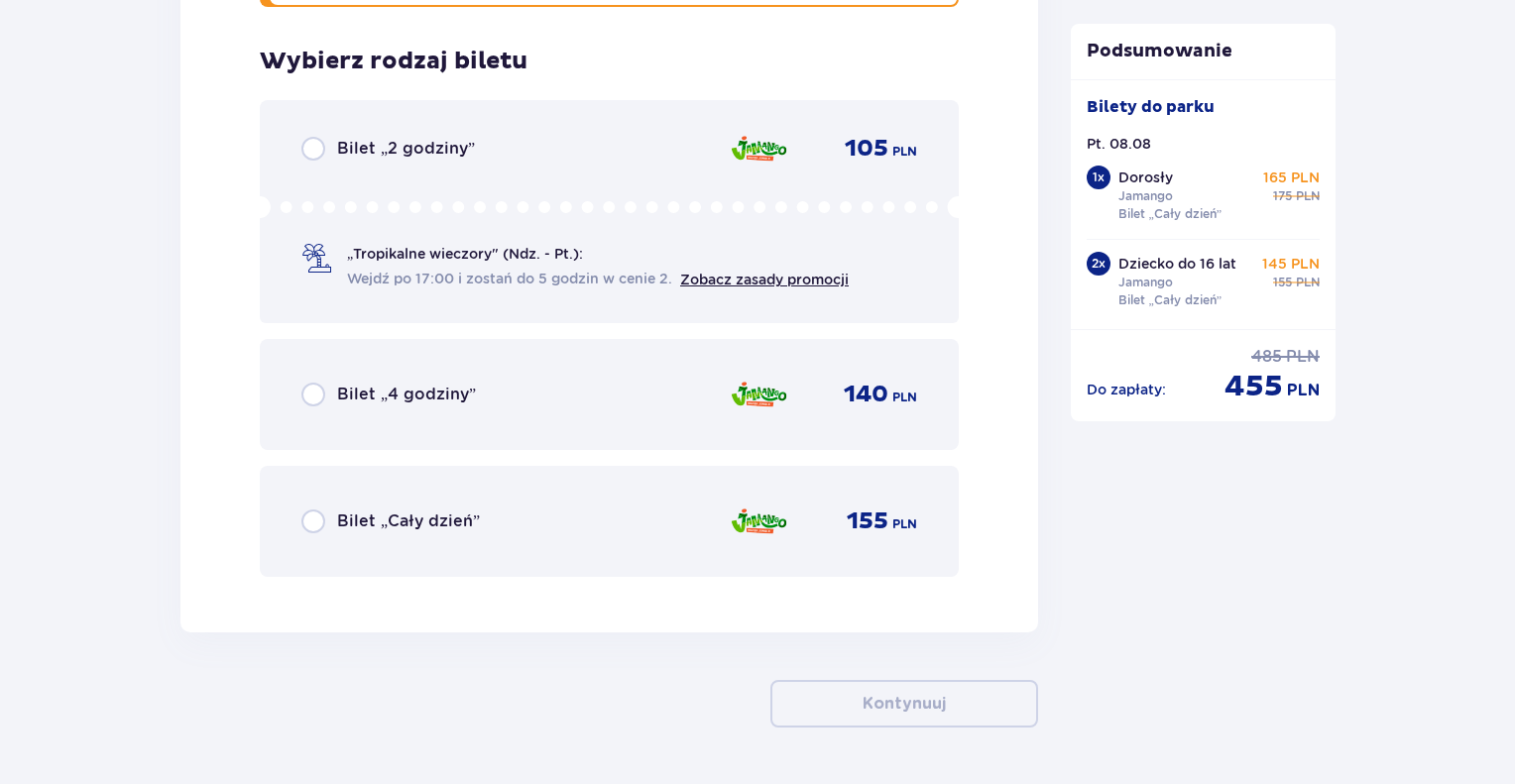 scroll, scrollTop: 5914, scrollLeft: 0, axis: vertical 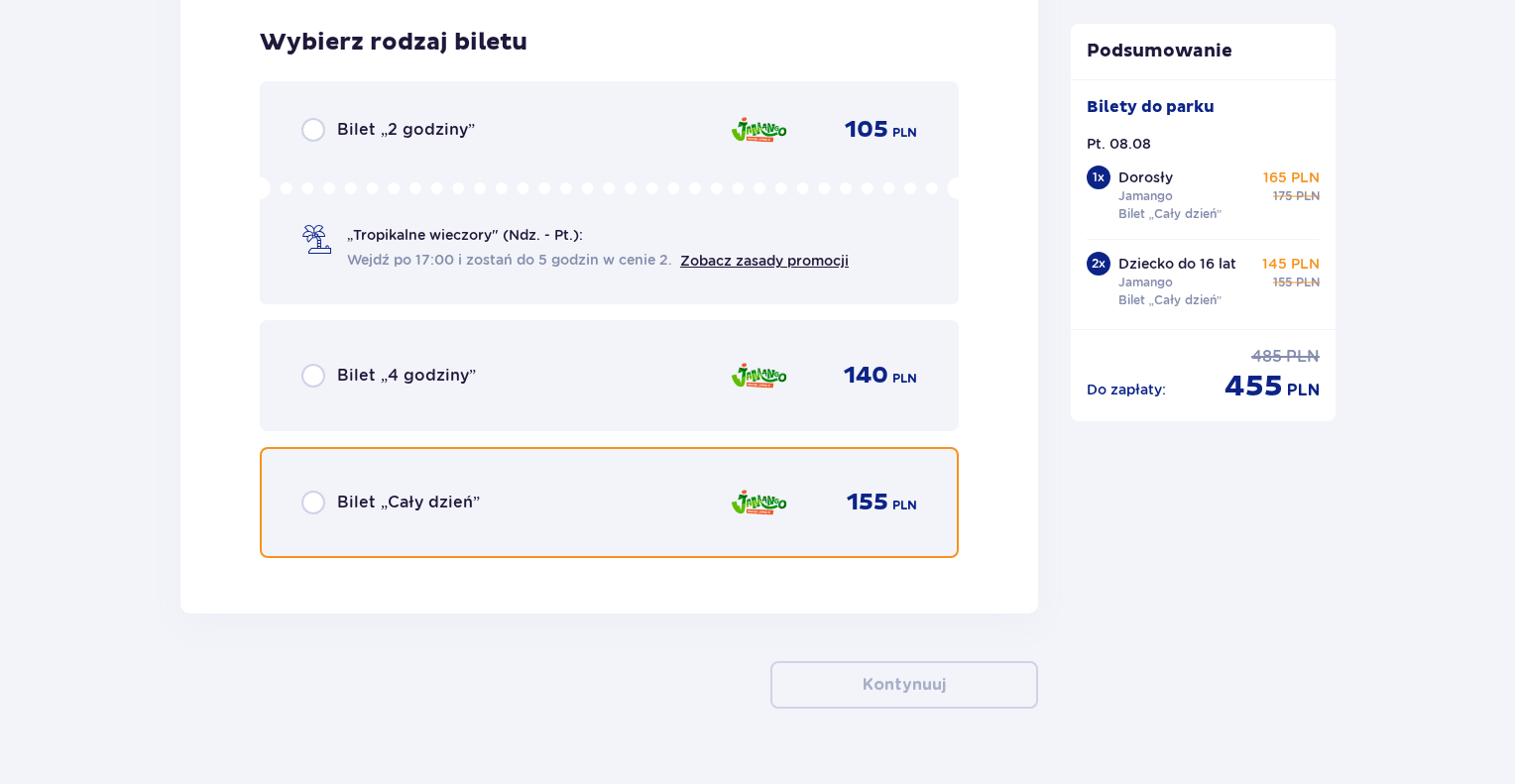 click at bounding box center [313, 503] 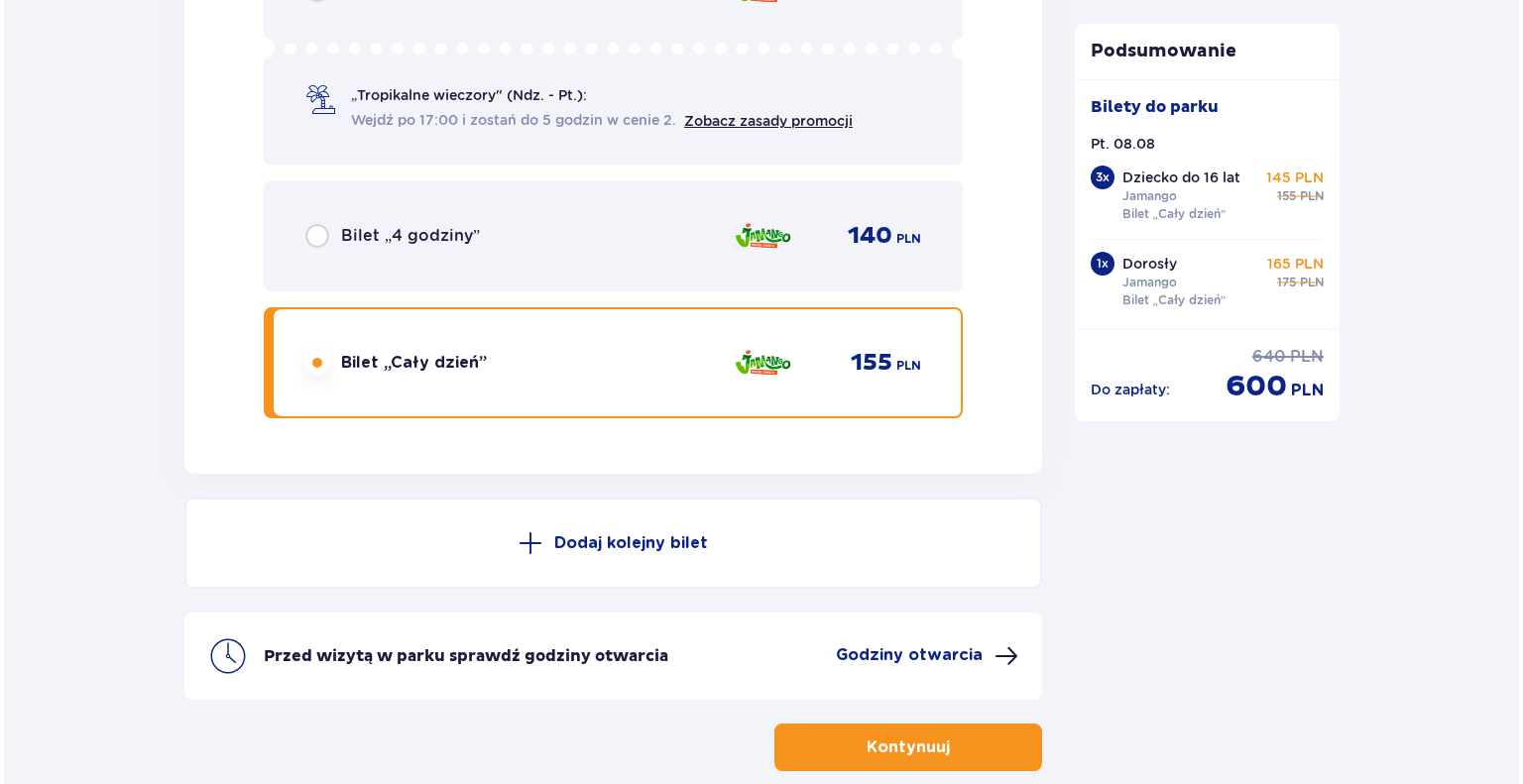 scroll, scrollTop: 6155, scrollLeft: 0, axis: vertical 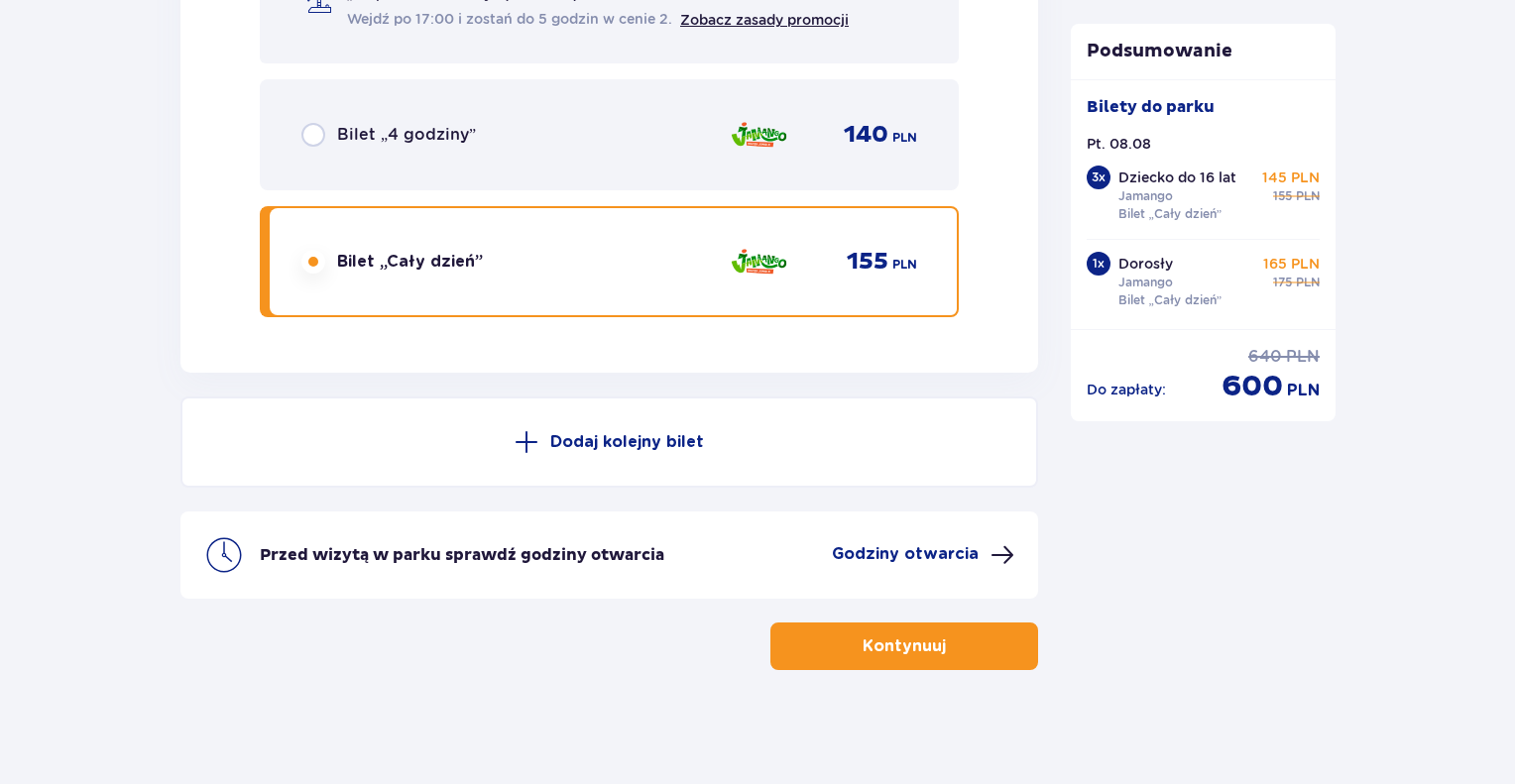 click on "Godziny otwarcia" at bounding box center (905, 554) 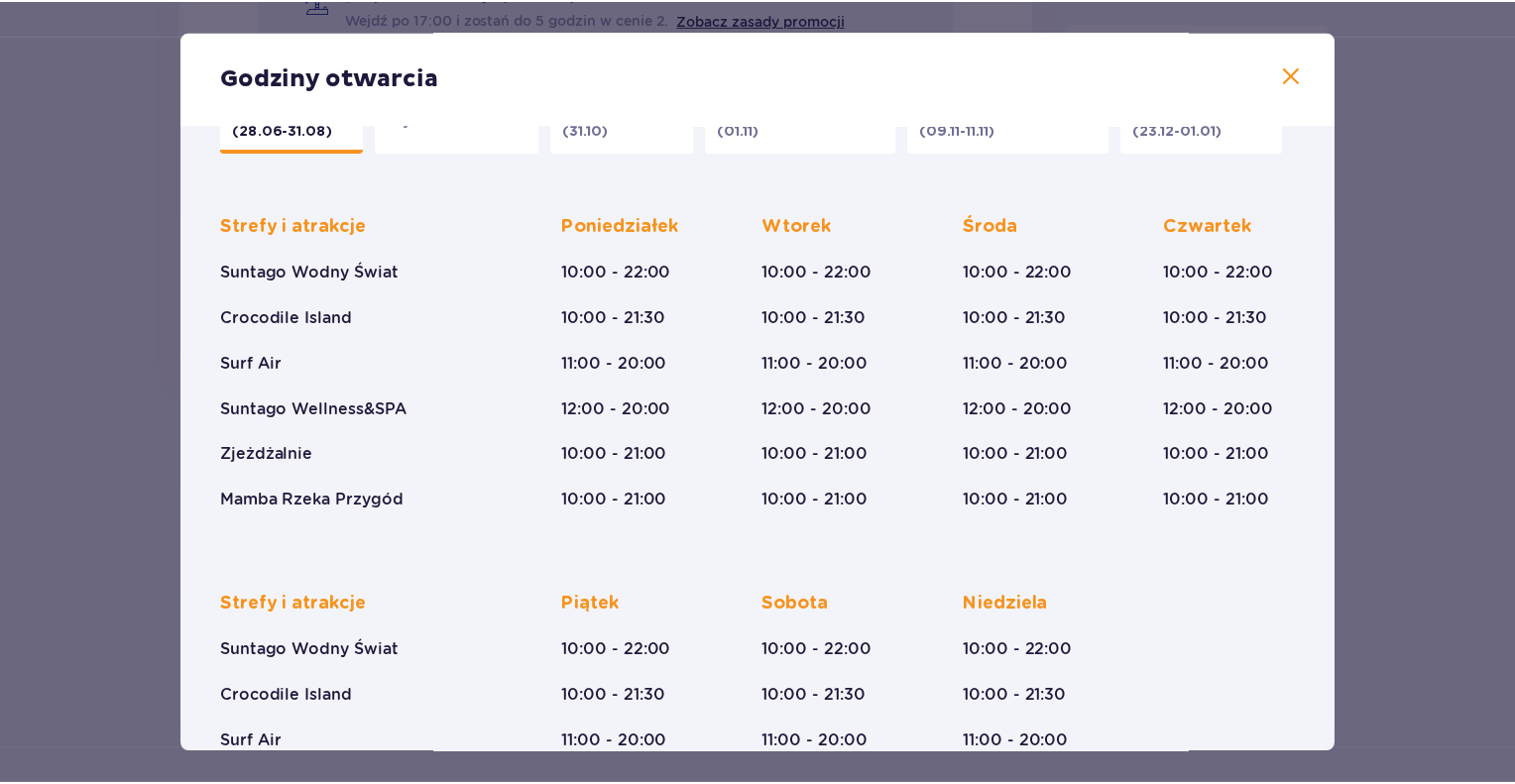 scroll, scrollTop: 0, scrollLeft: 0, axis: both 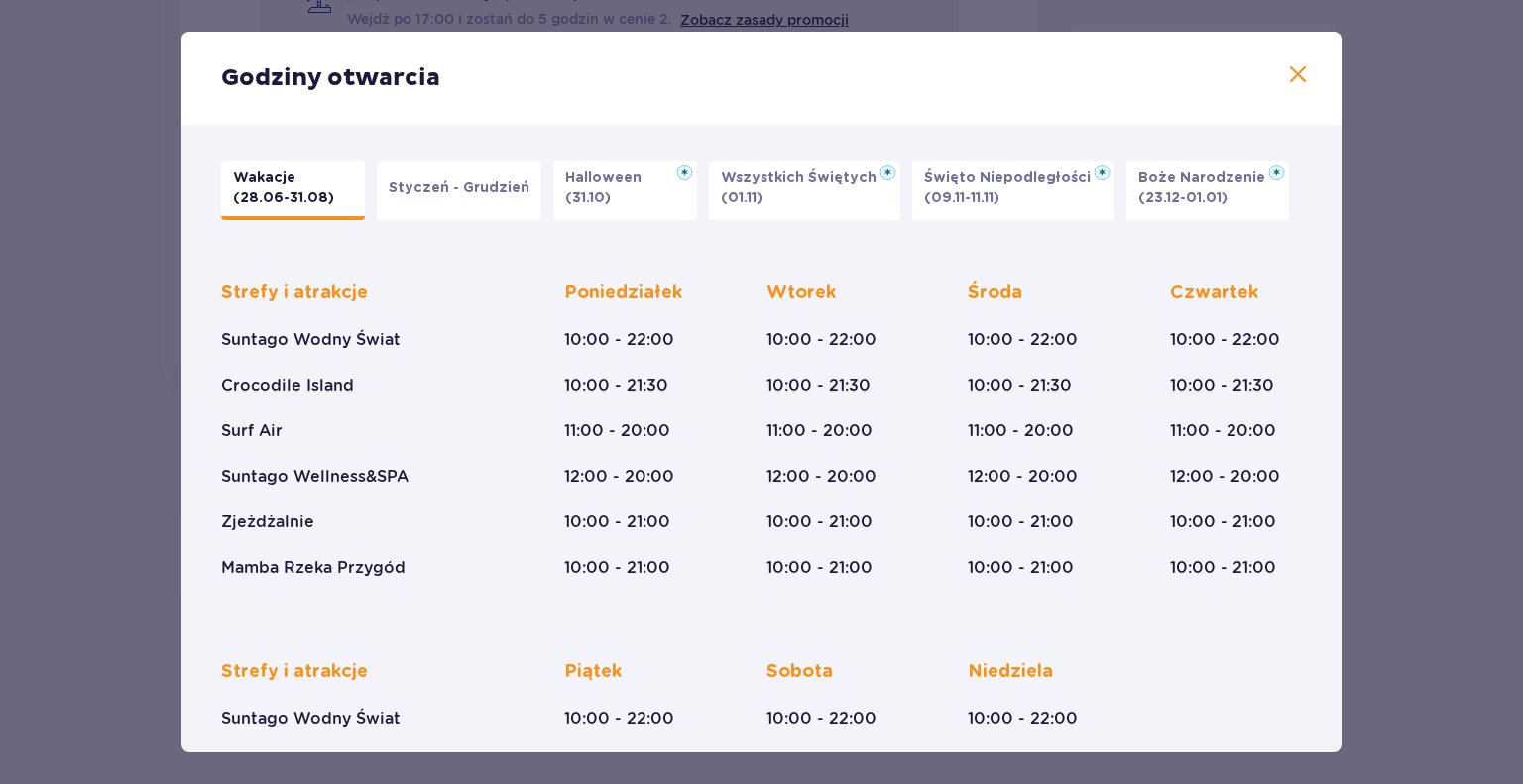 click at bounding box center (1298, 75) 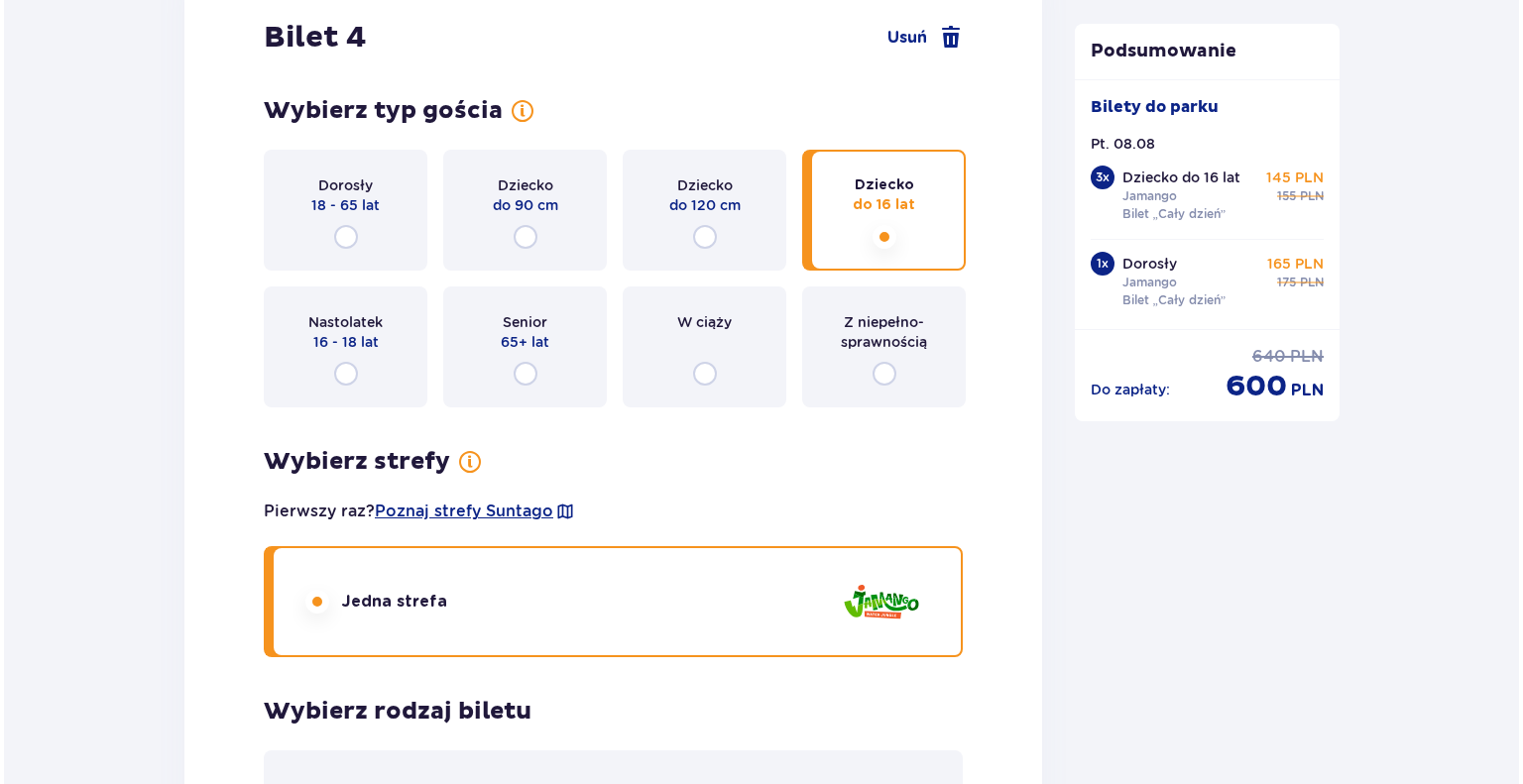 scroll, scrollTop: 5263, scrollLeft: 0, axis: vertical 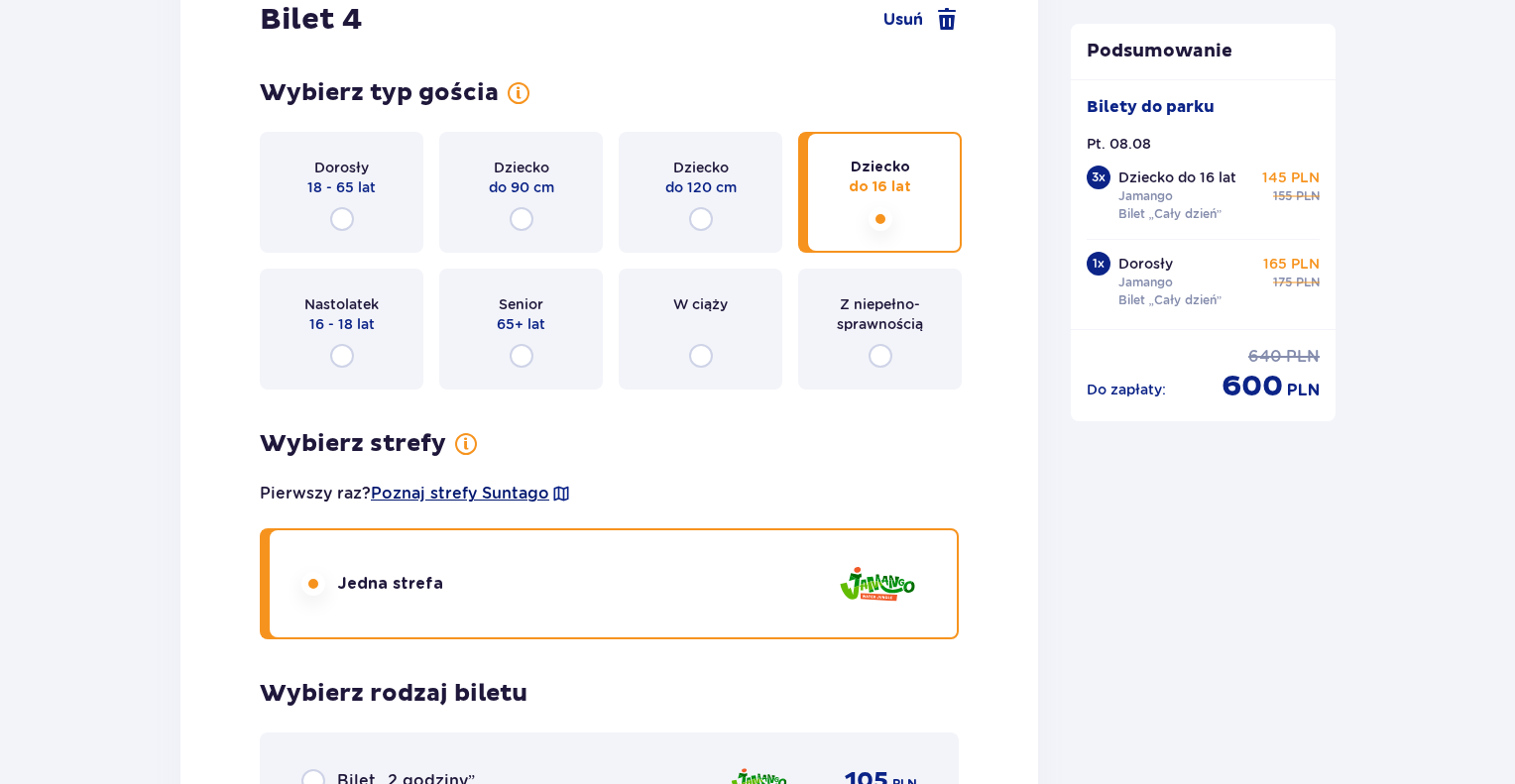 click on "Poznaj strefy Suntago" at bounding box center [460, 494] 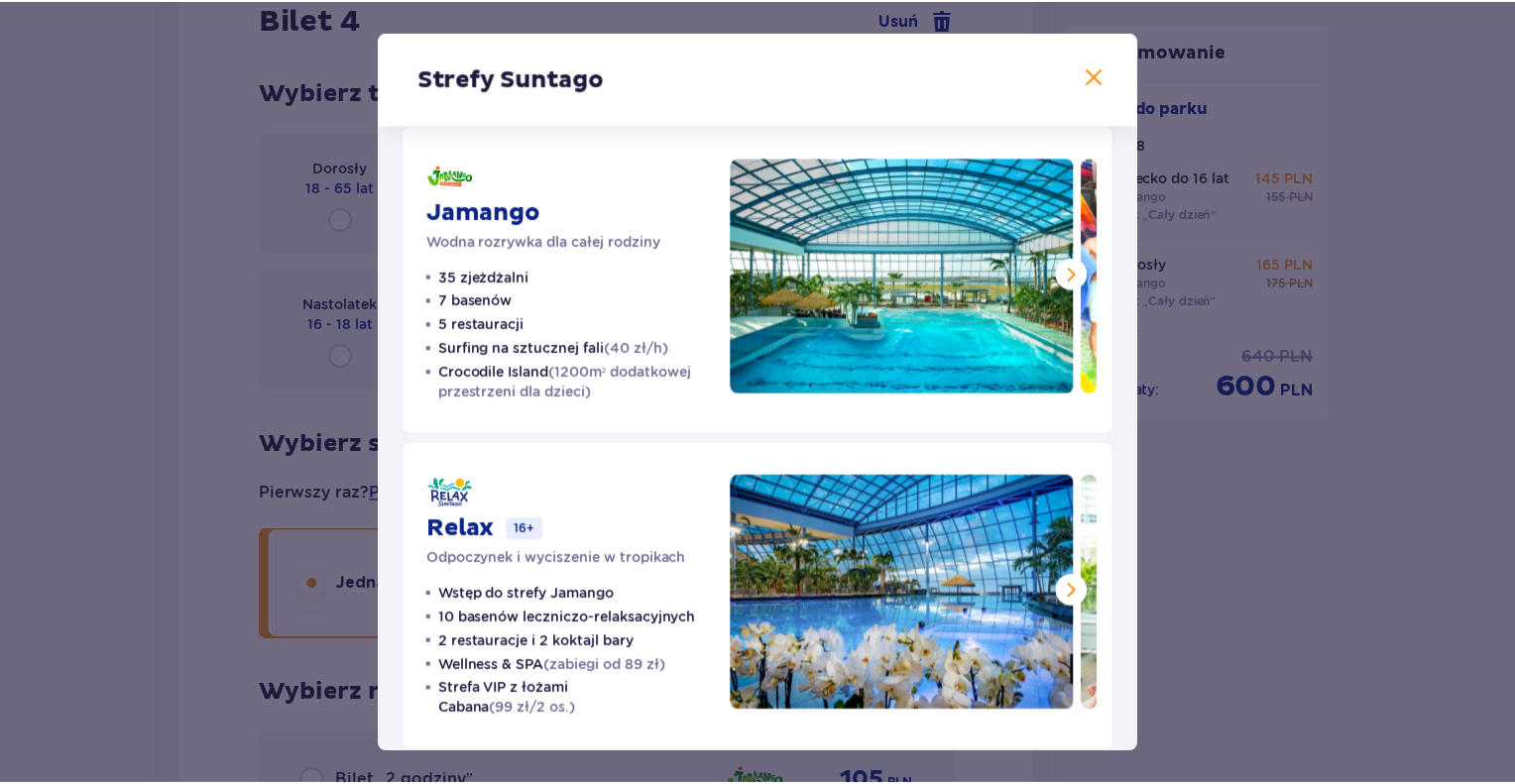 scroll, scrollTop: 0, scrollLeft: 0, axis: both 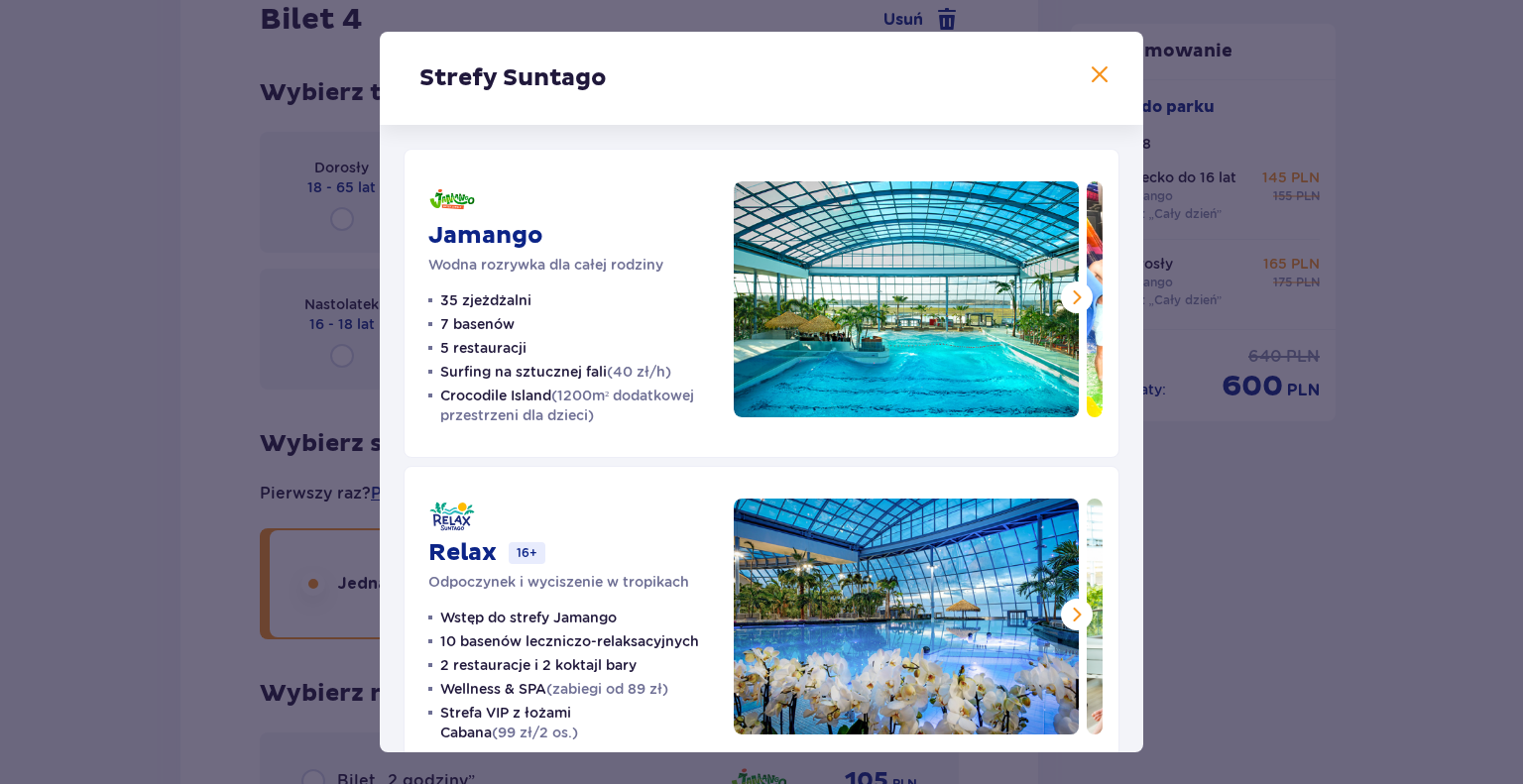 click at bounding box center (1077, 297) 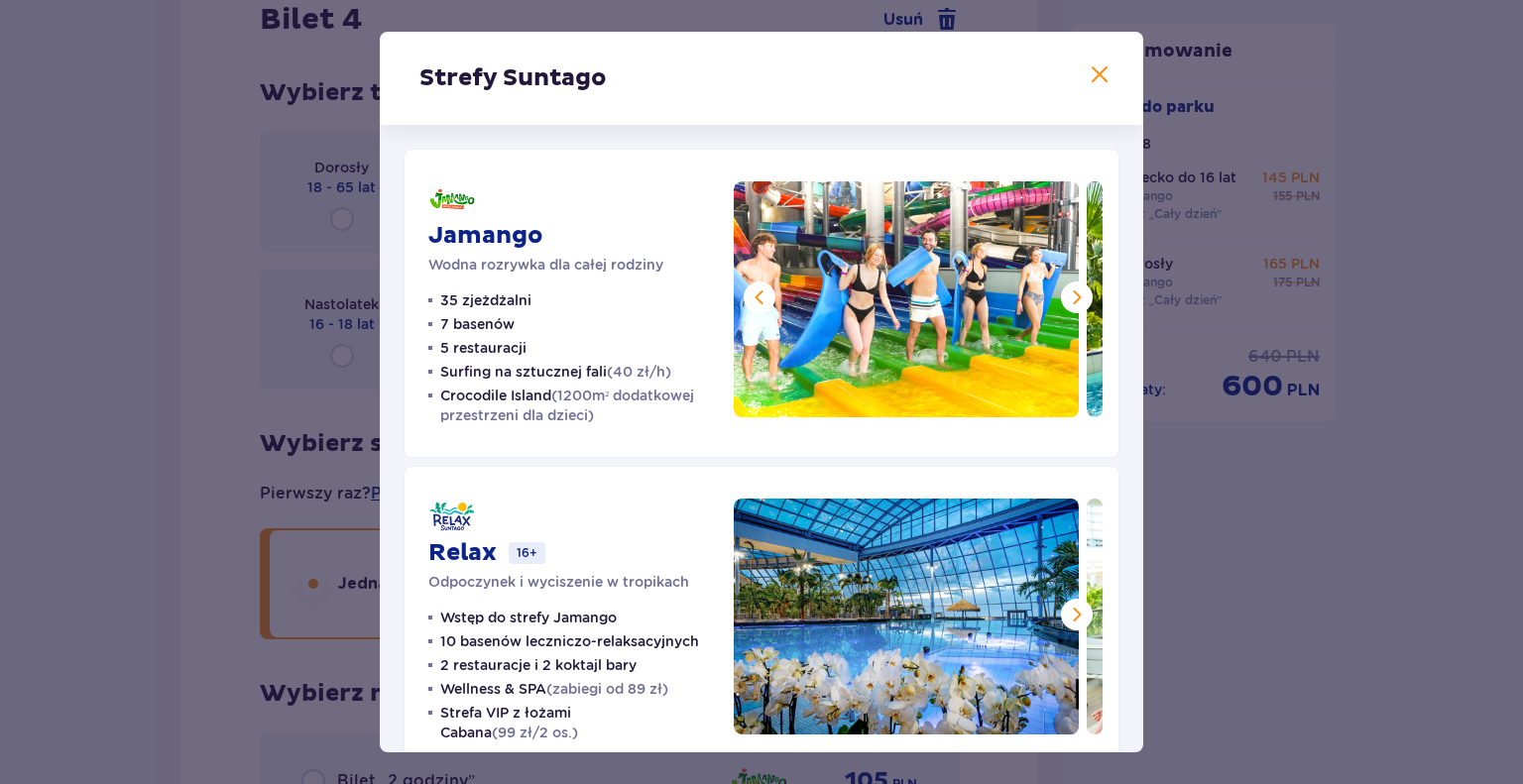 click at bounding box center [1077, 297] 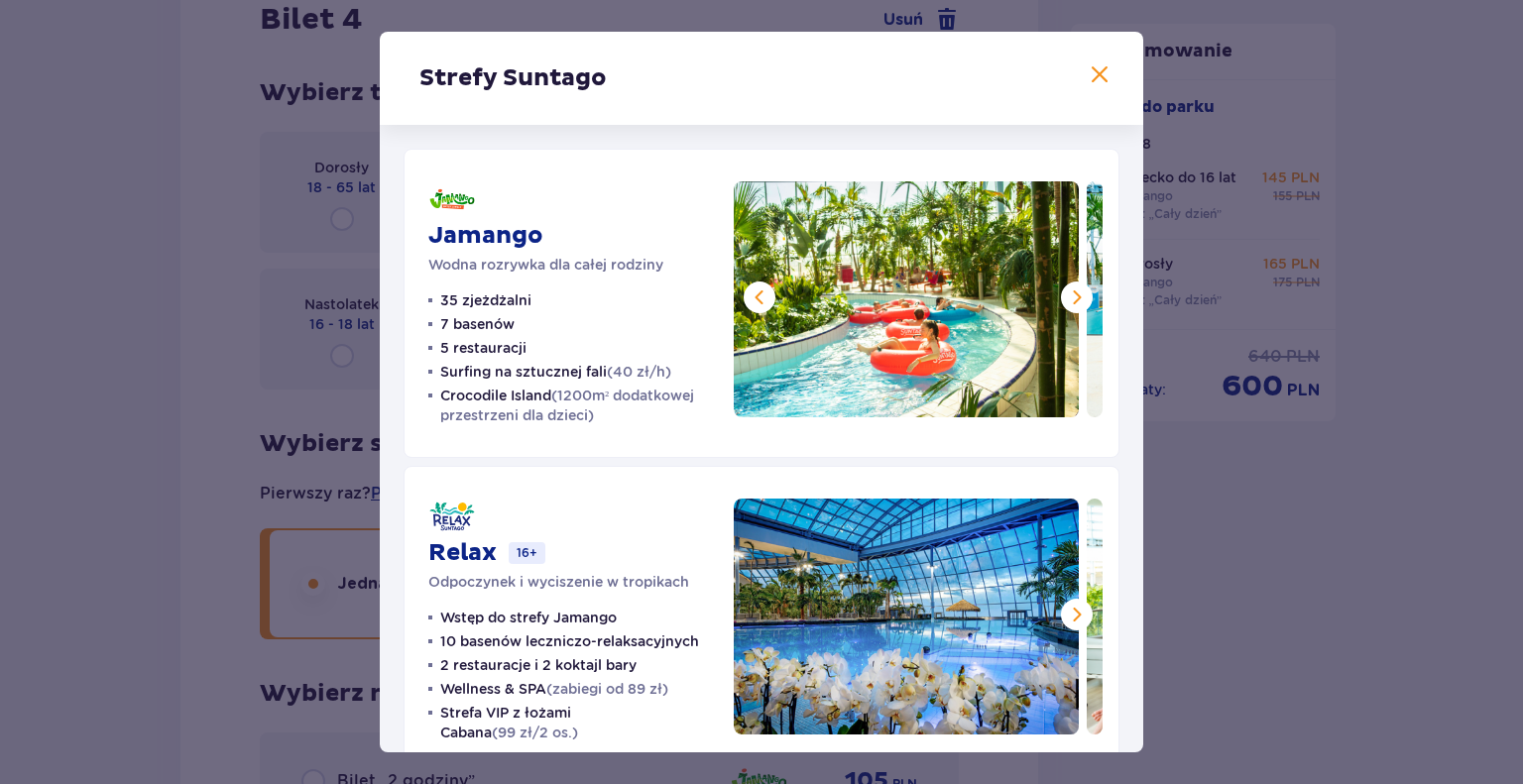 click at bounding box center (1077, 297) 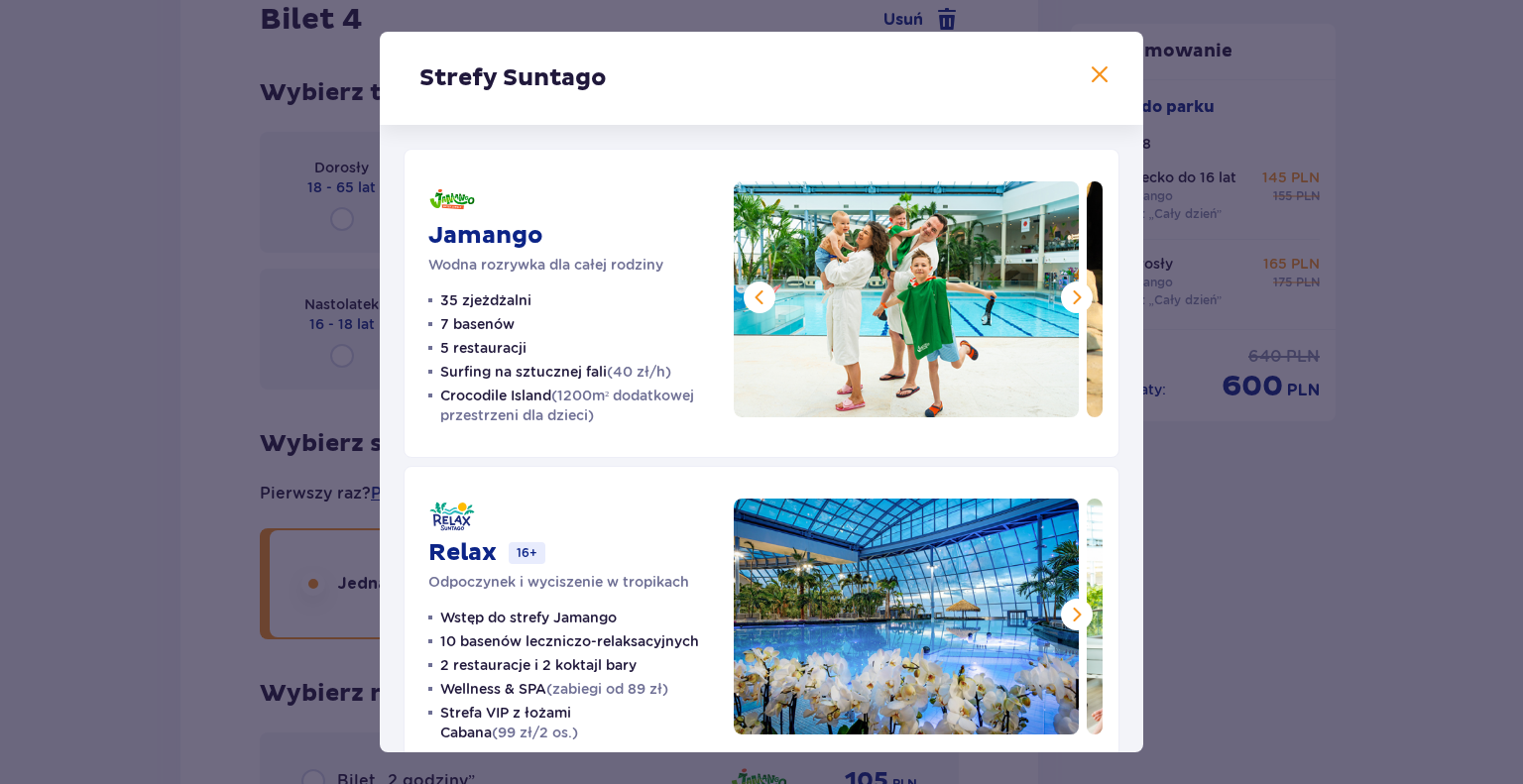 click at bounding box center (1077, 297) 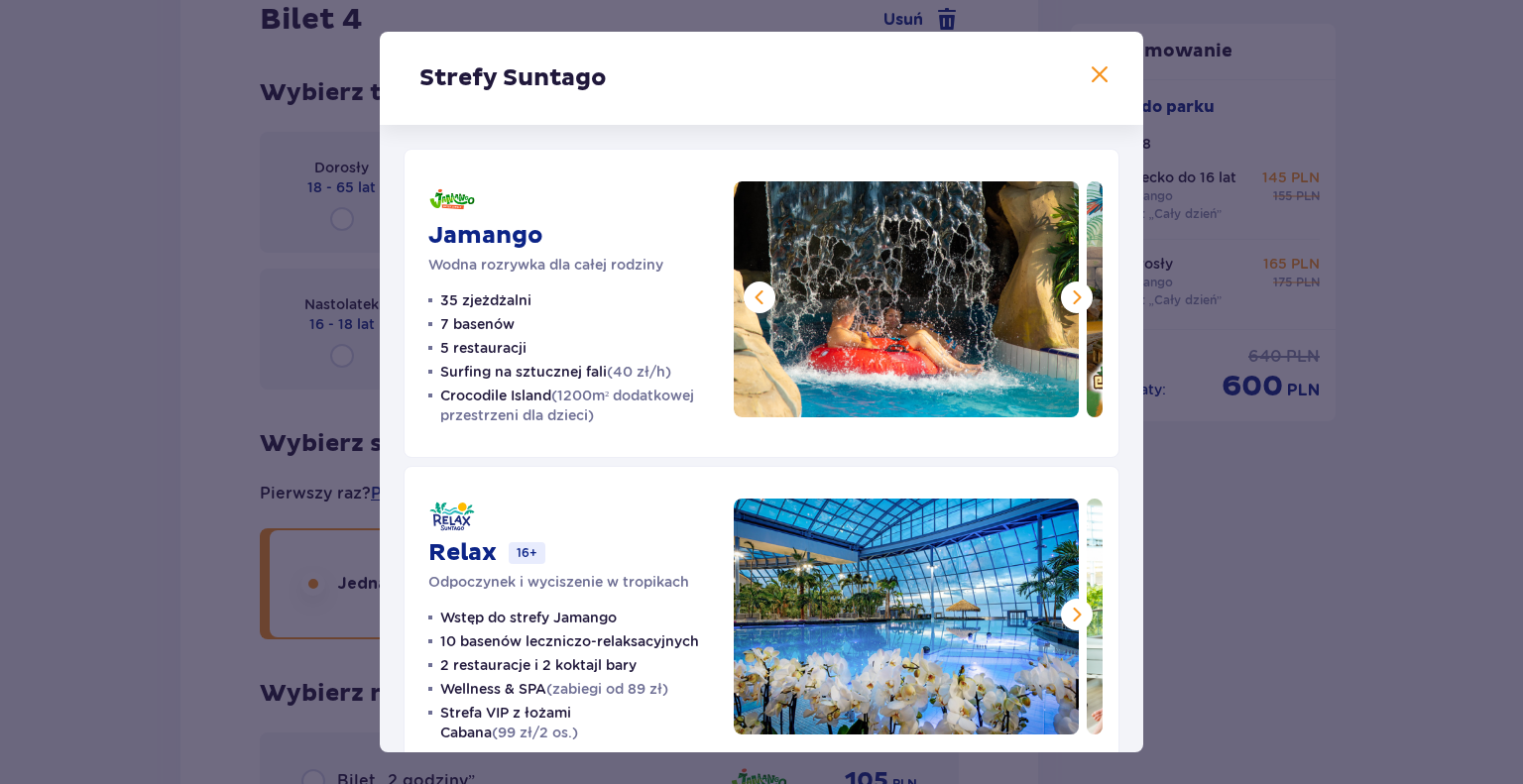 click at bounding box center [1077, 297] 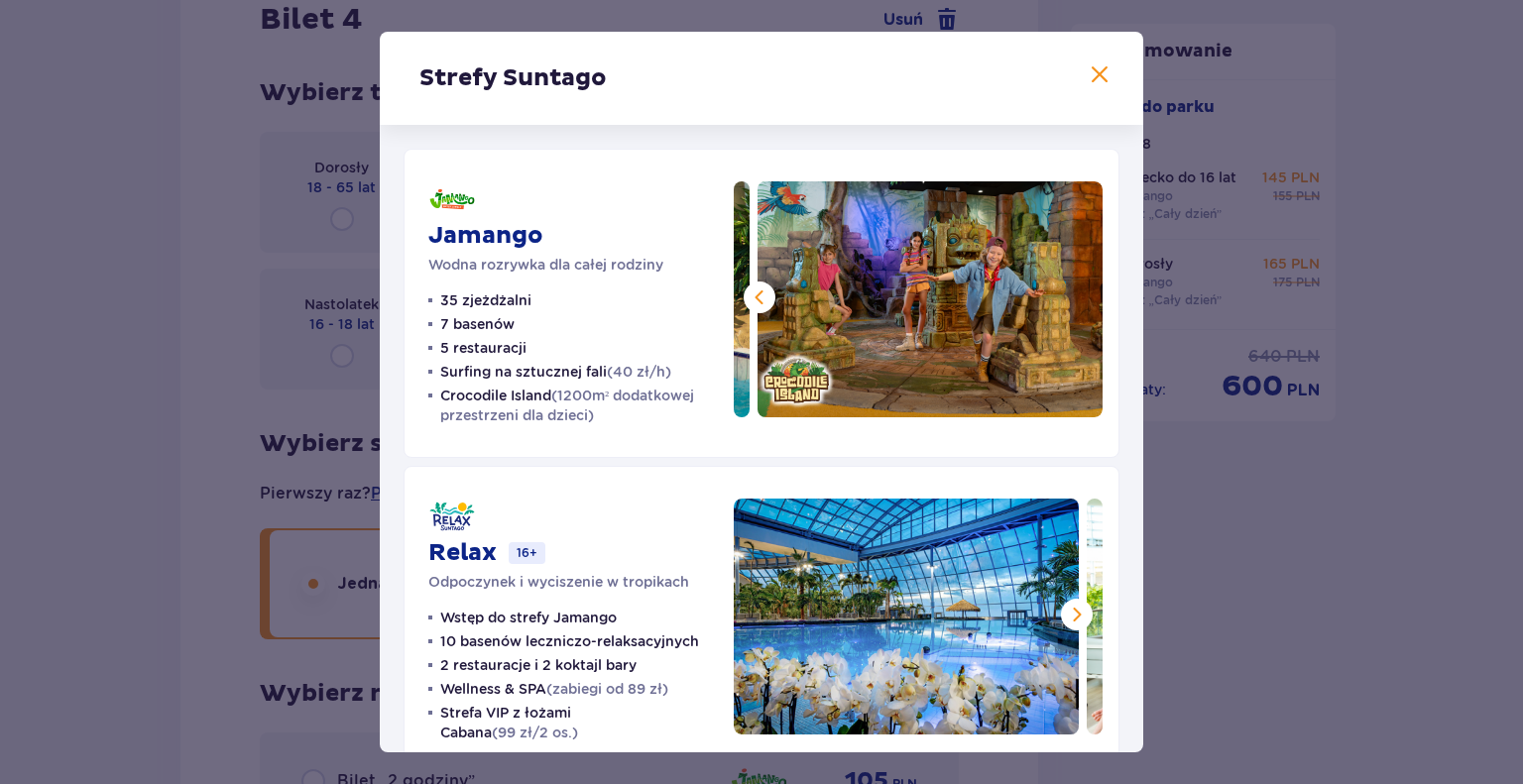 click at bounding box center (930, 299) 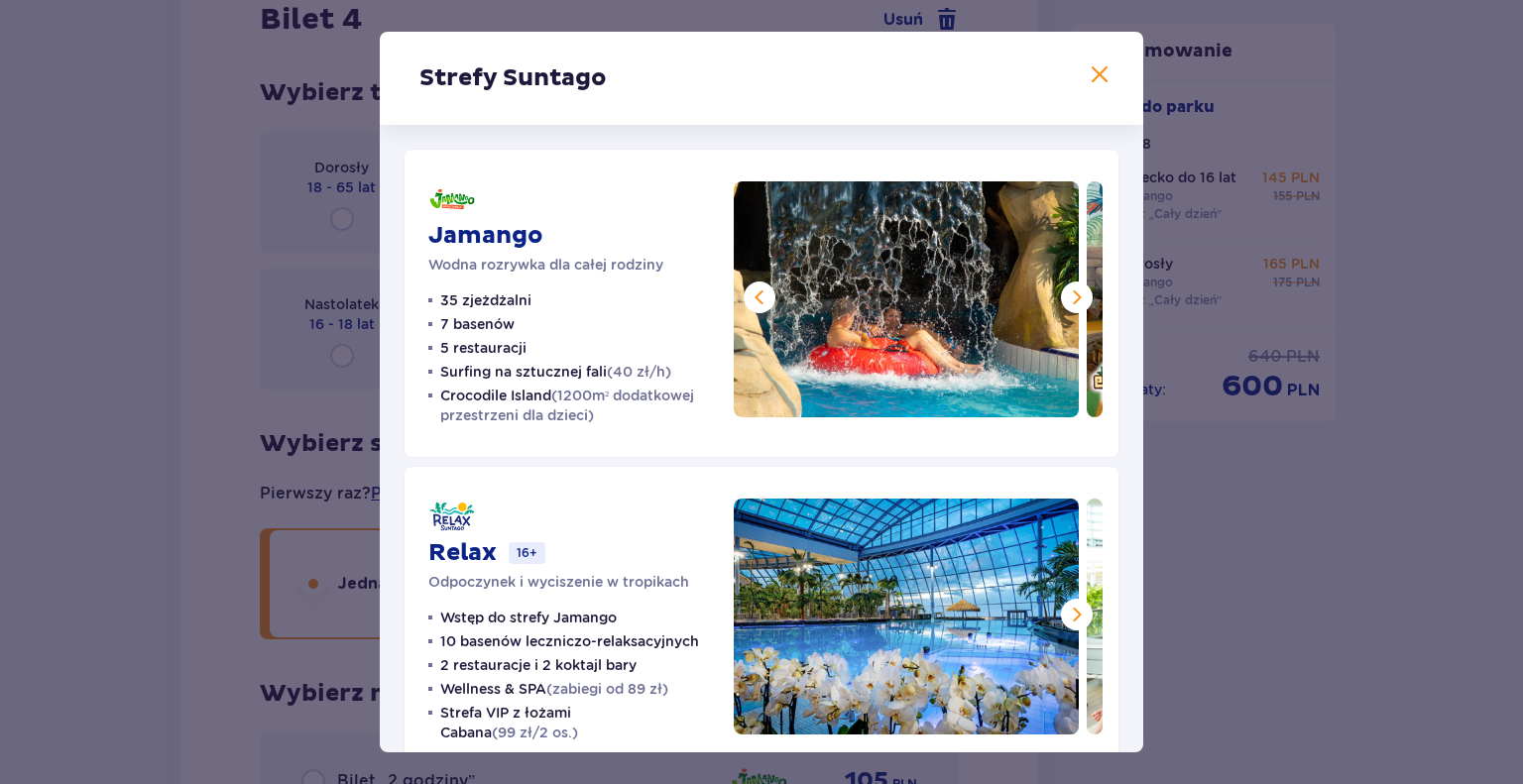 click at bounding box center [760, 297] 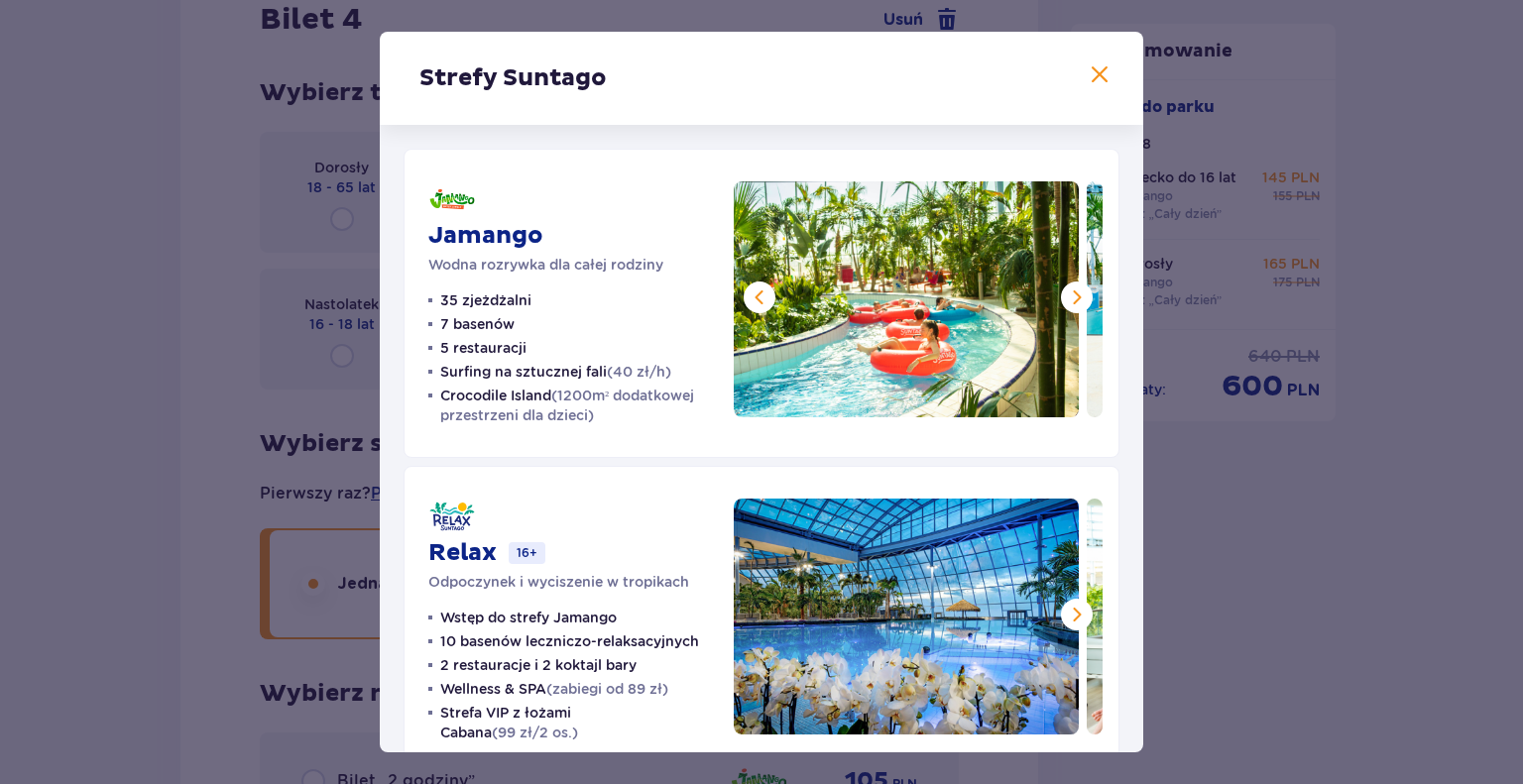 click at bounding box center [760, 297] 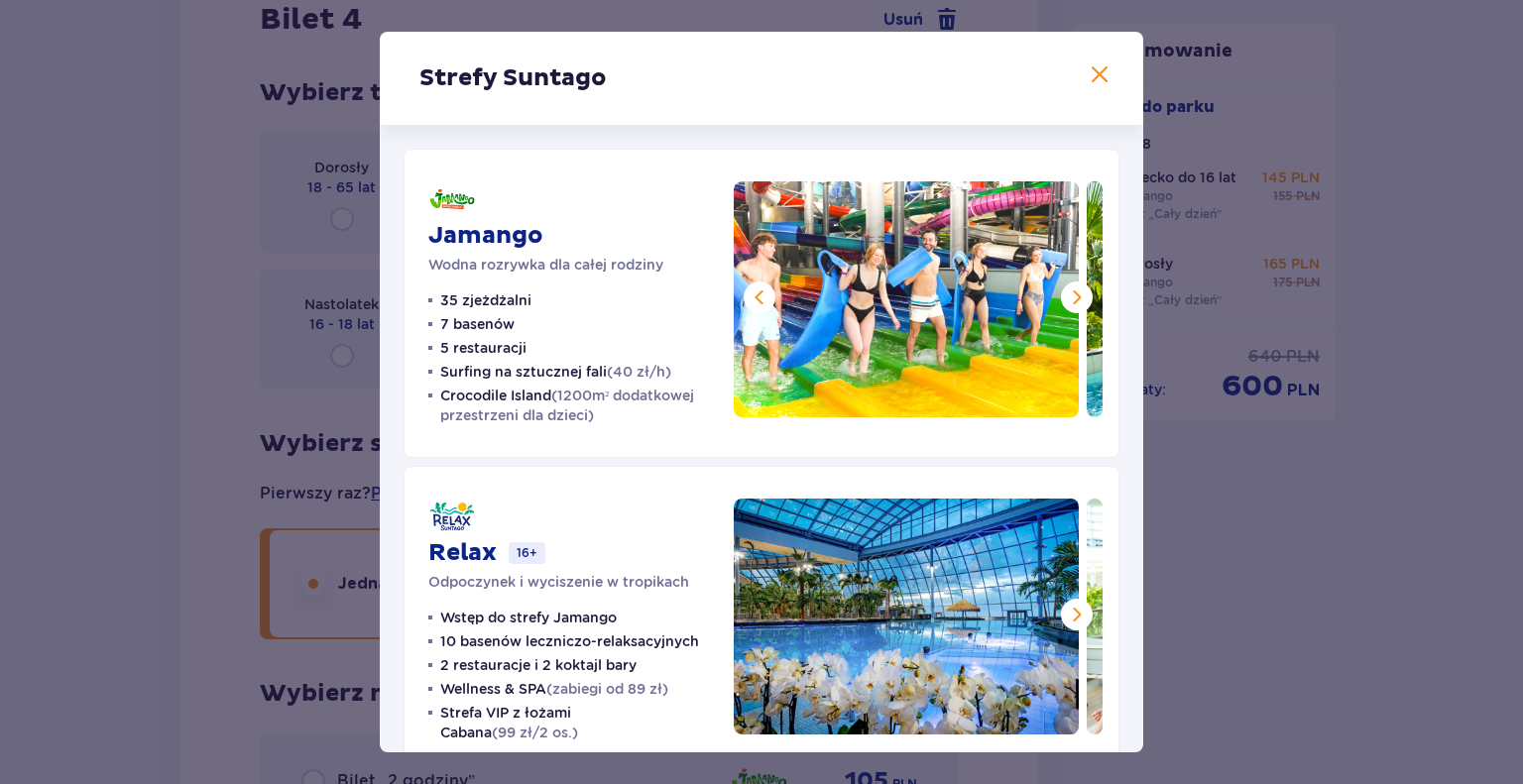click at bounding box center [1100, 75] 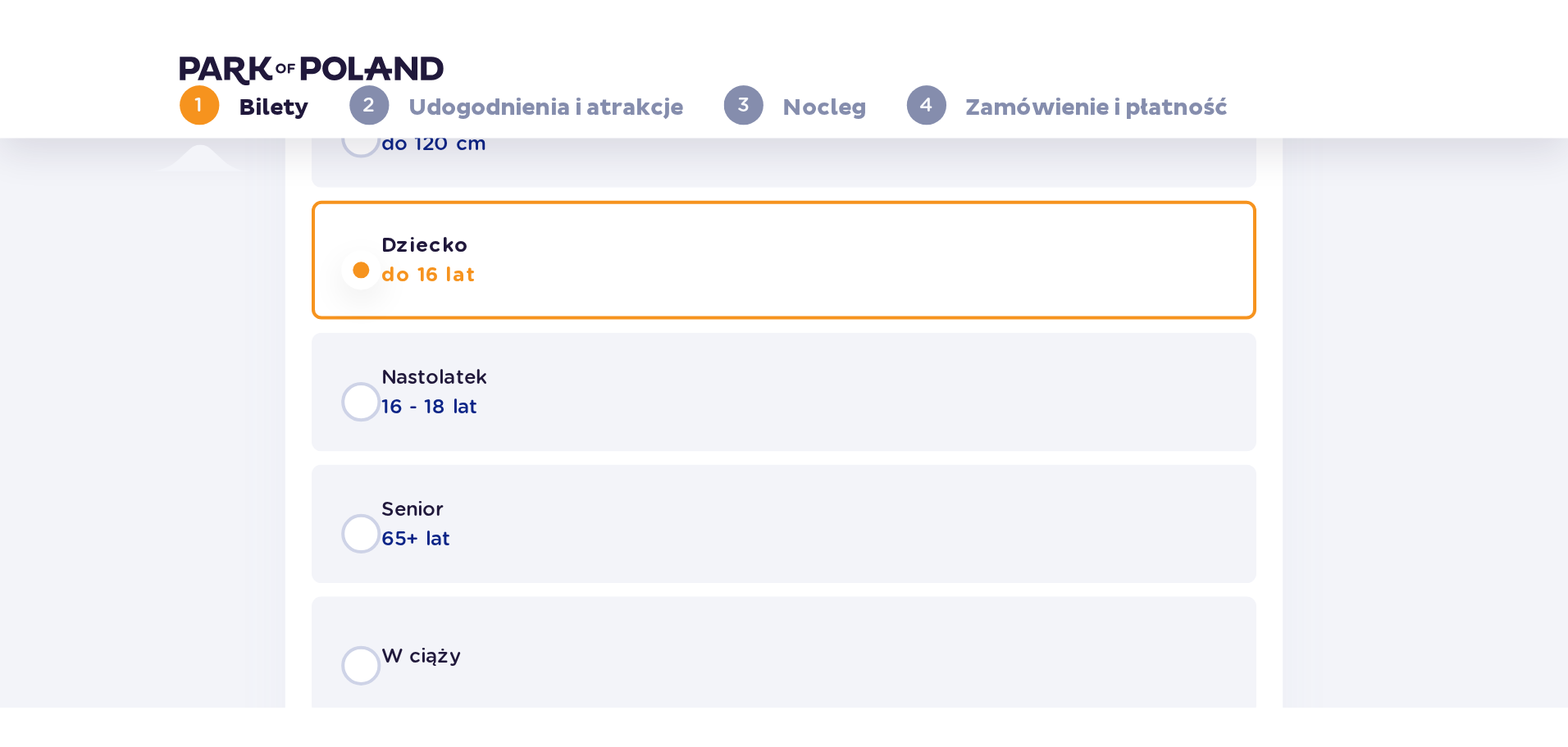 scroll, scrollTop: 3979, scrollLeft: 0, axis: vertical 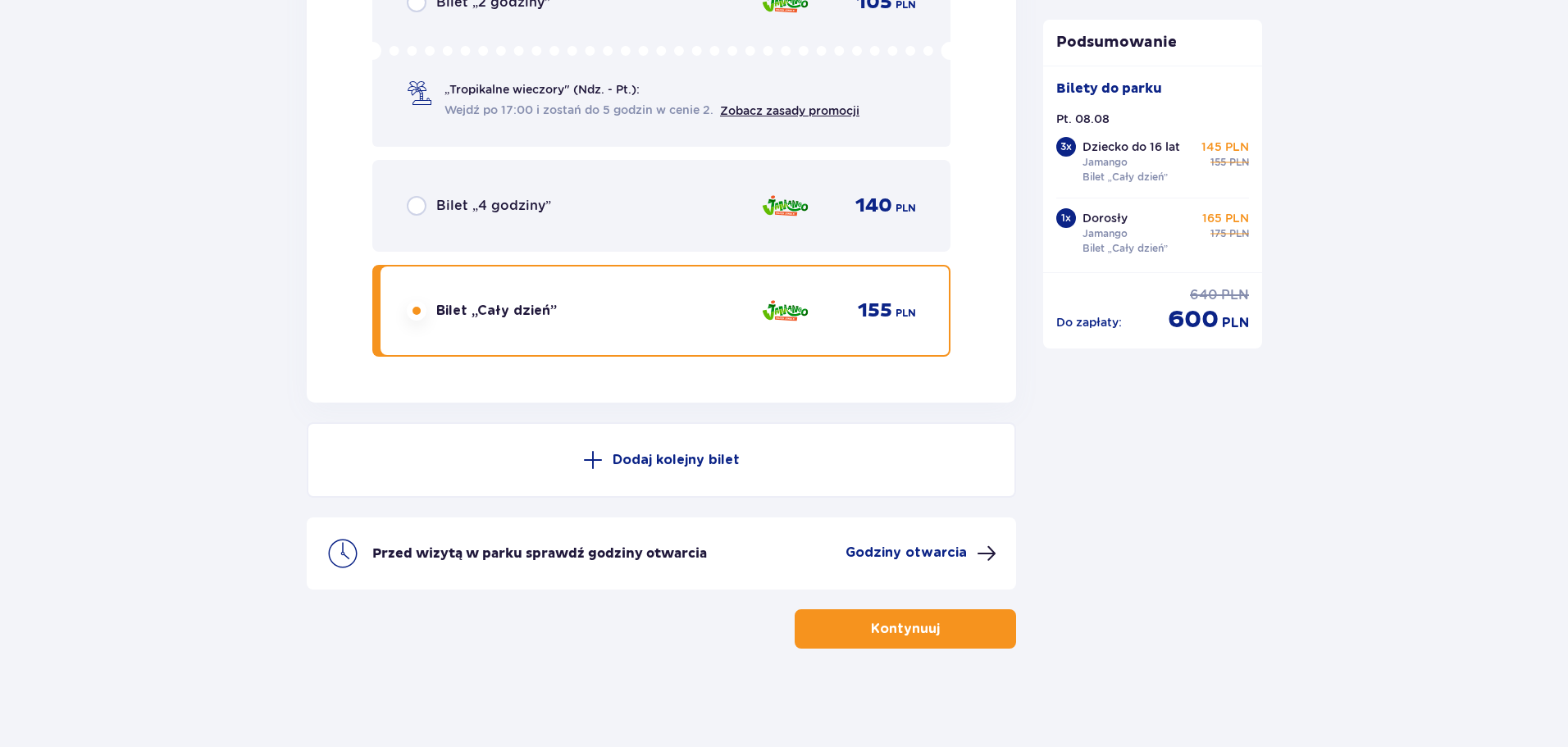 click on "Kontynuuj" at bounding box center [905, 629] 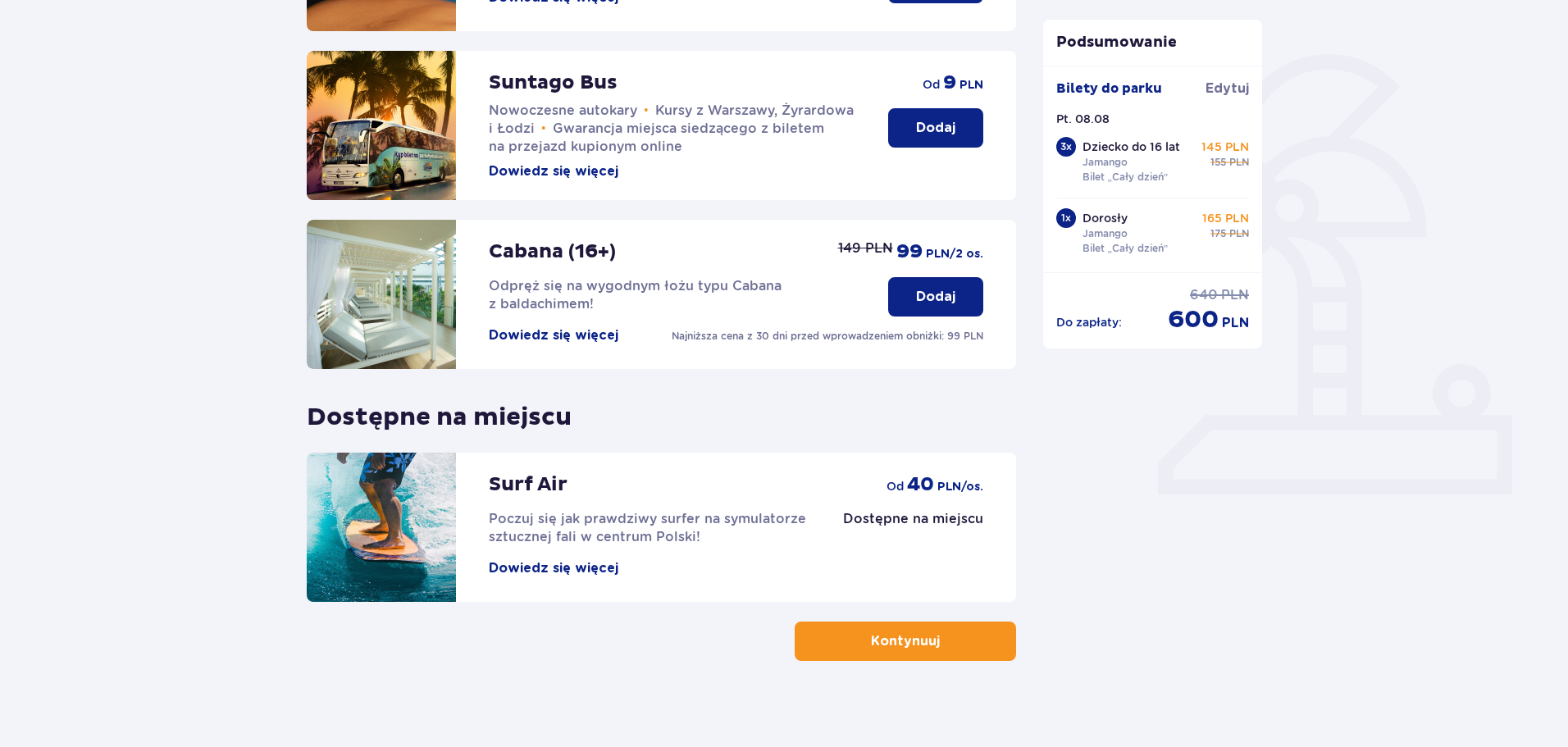 scroll, scrollTop: 365, scrollLeft: 0, axis: vertical 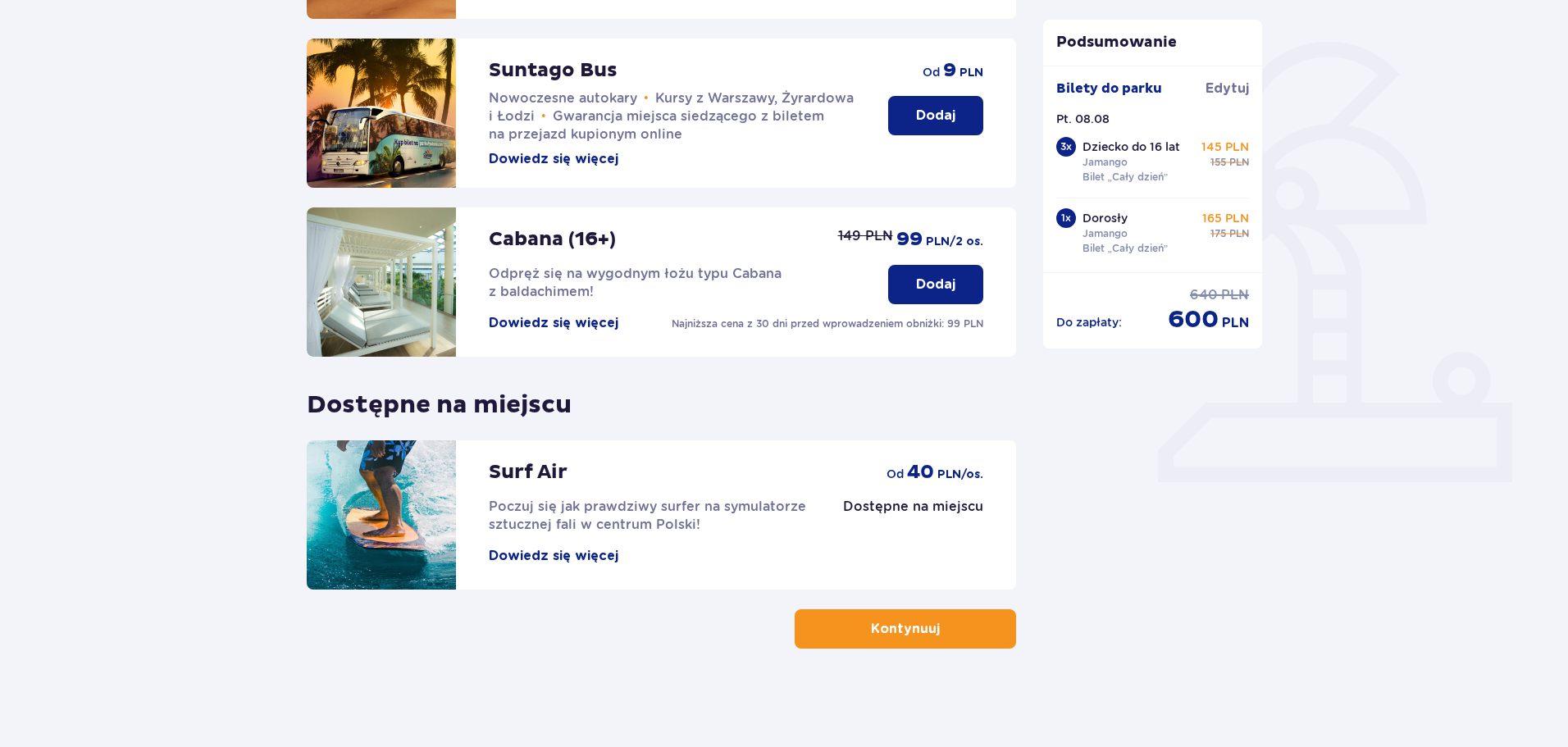 click on "Kontynuuj" at bounding box center (905, 629) 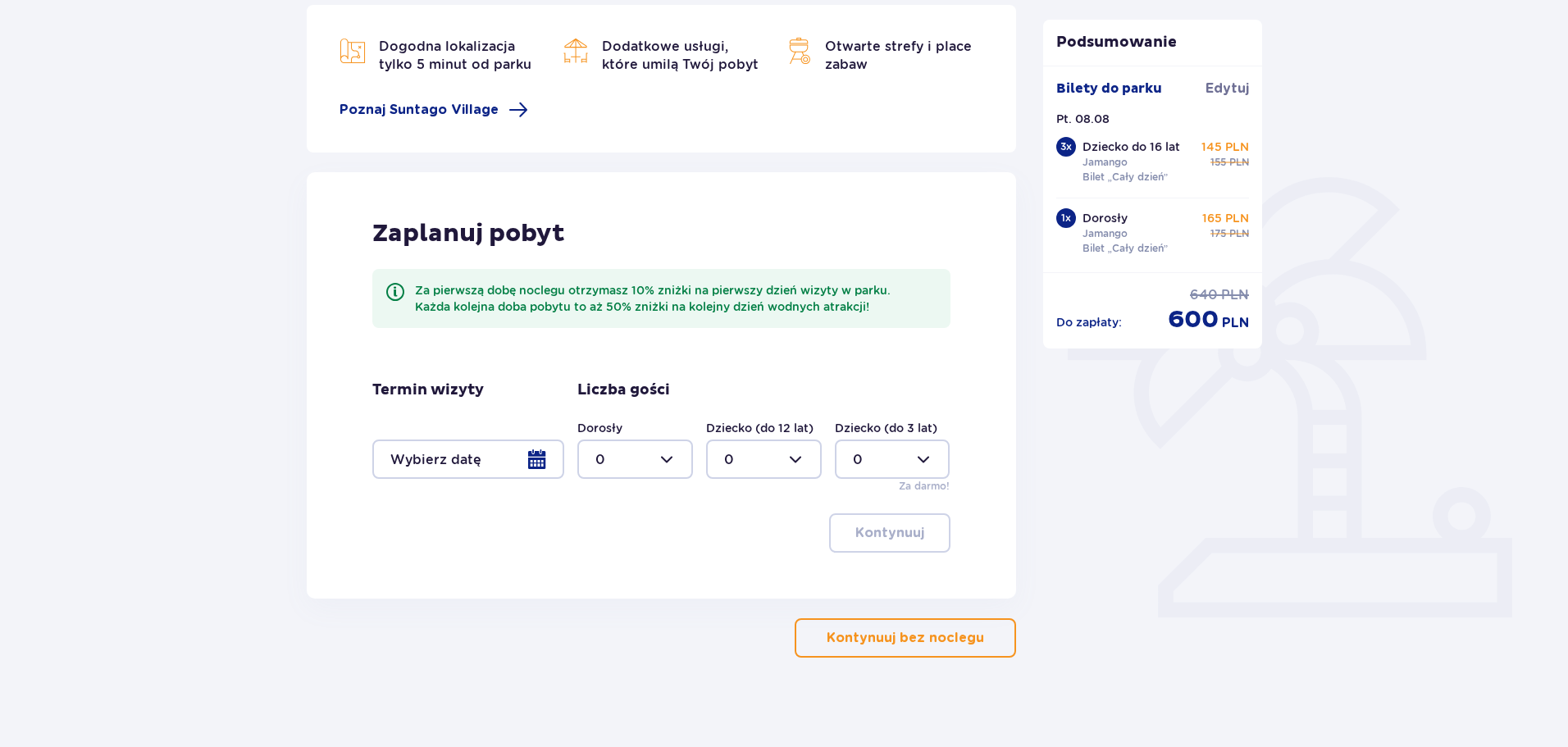 scroll, scrollTop: 239, scrollLeft: 0, axis: vertical 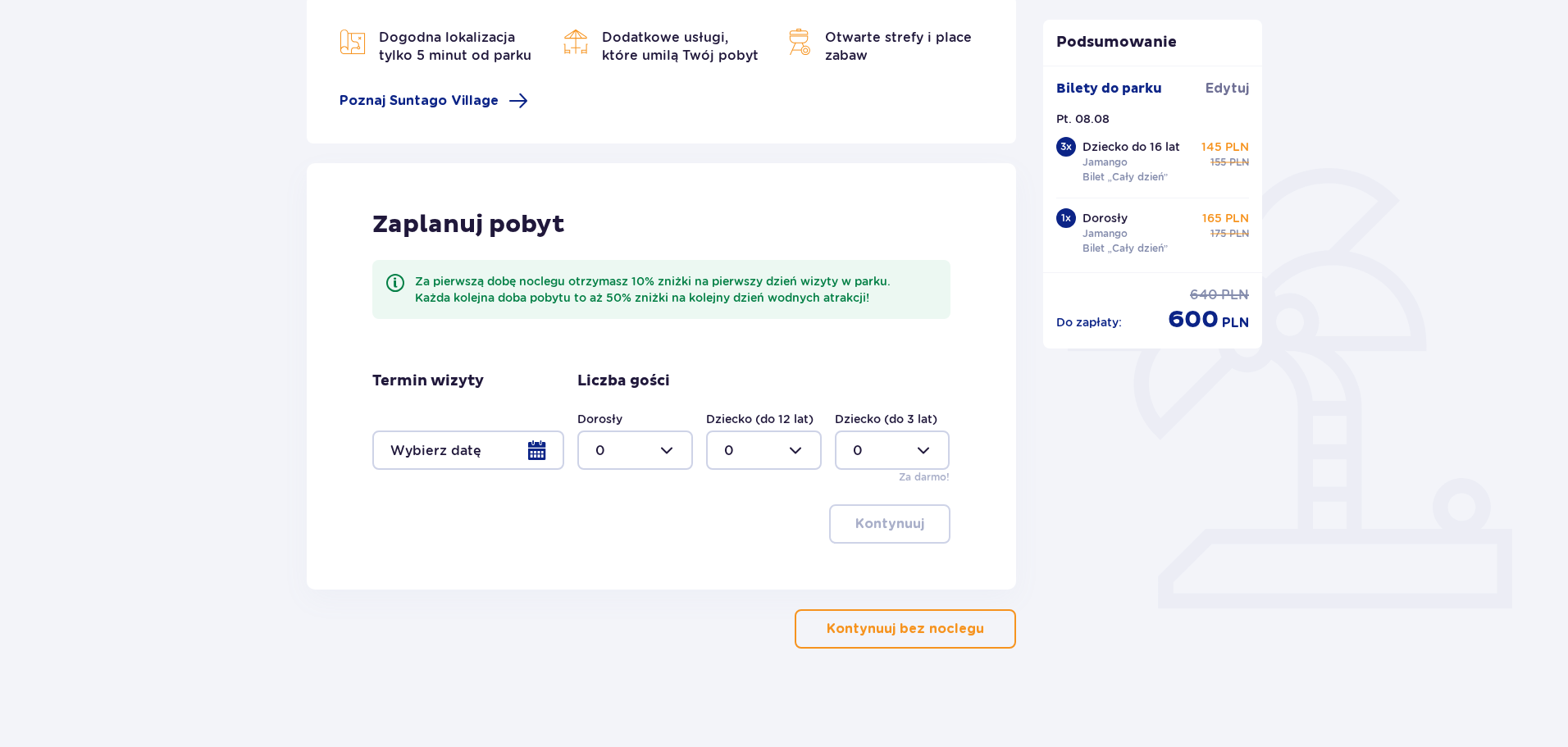 click on "Kontynuuj bez noclegu" at bounding box center (905, 629) 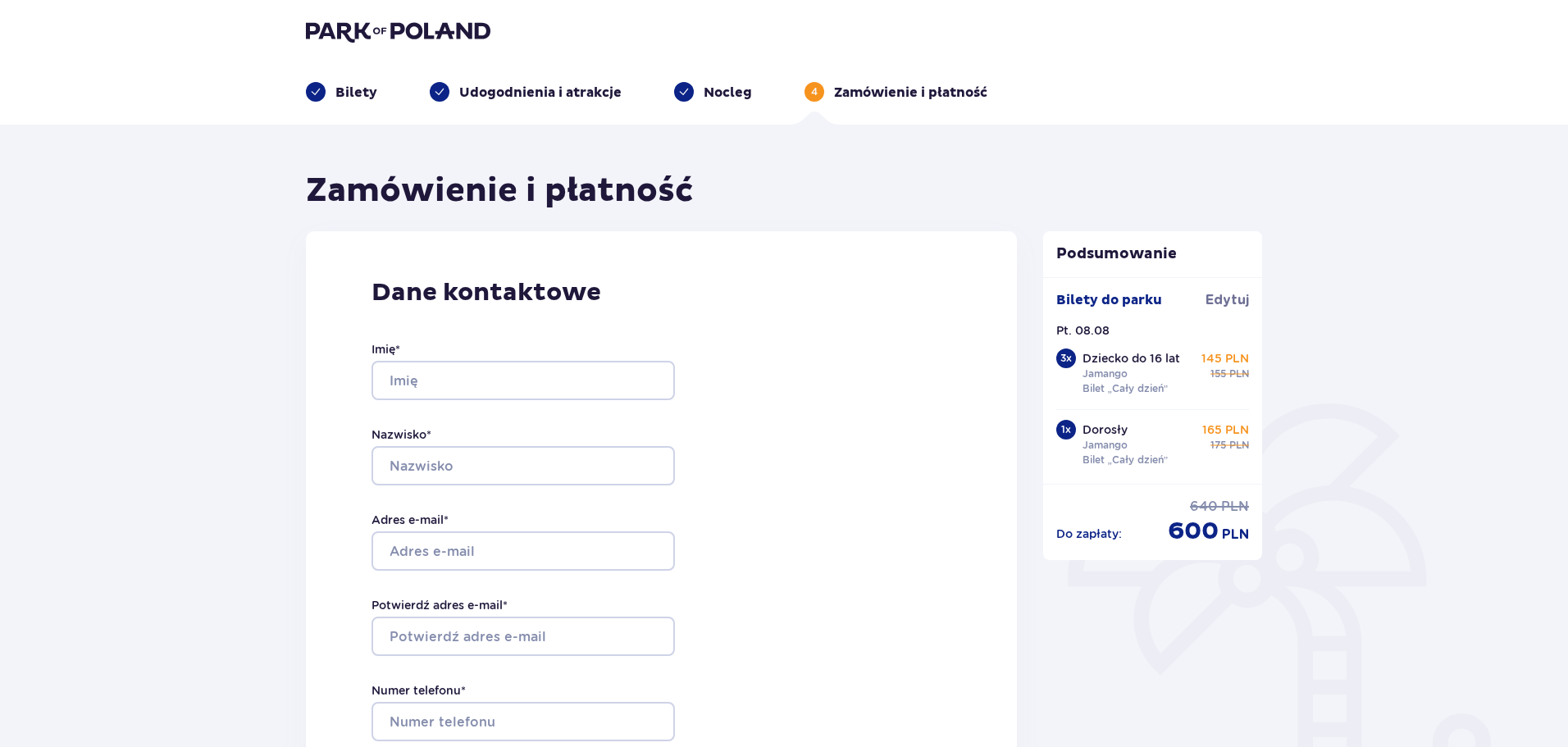 scroll, scrollTop: 0, scrollLeft: 0, axis: both 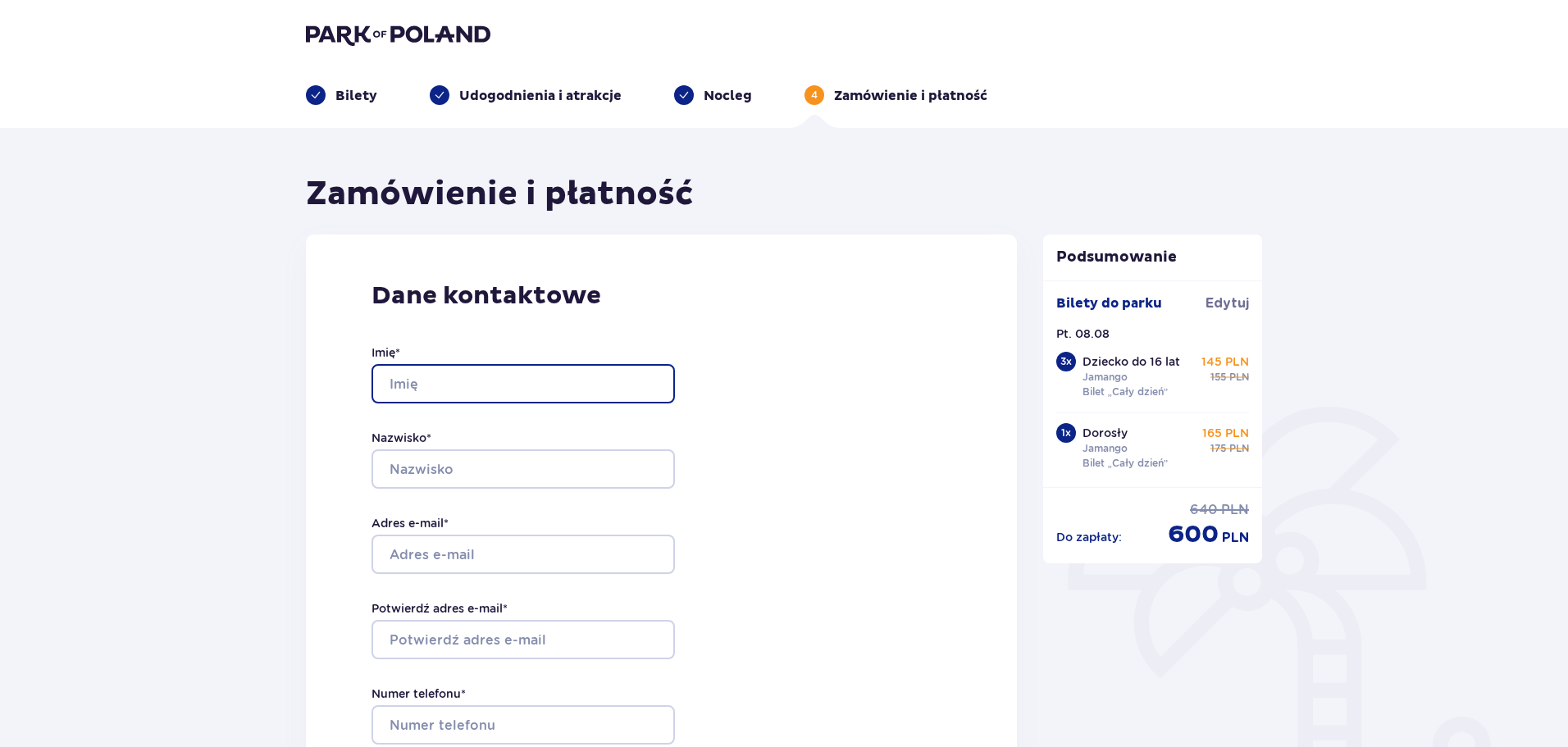 click on "Imię *" at bounding box center [523, 384] 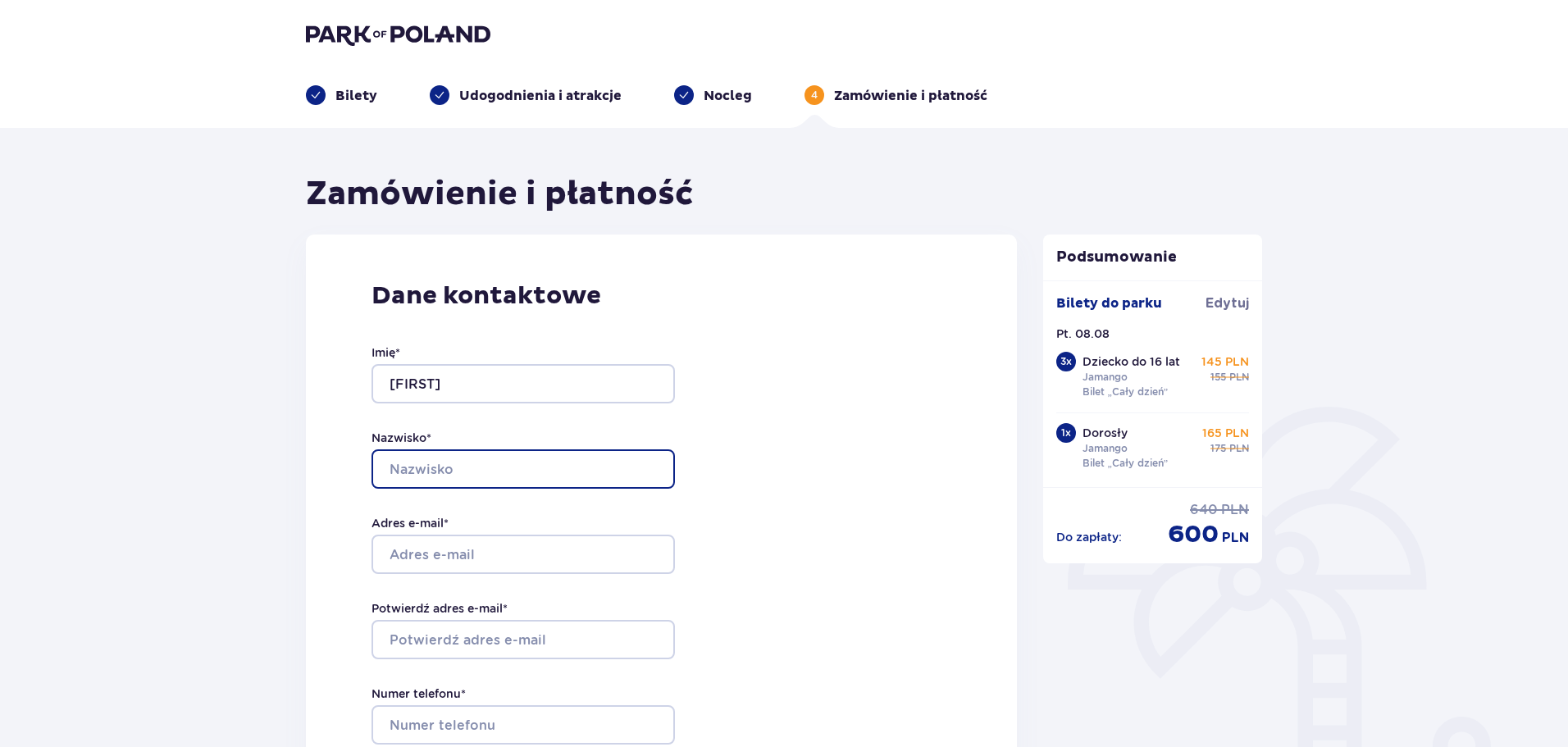 type on "Szelenbaum" 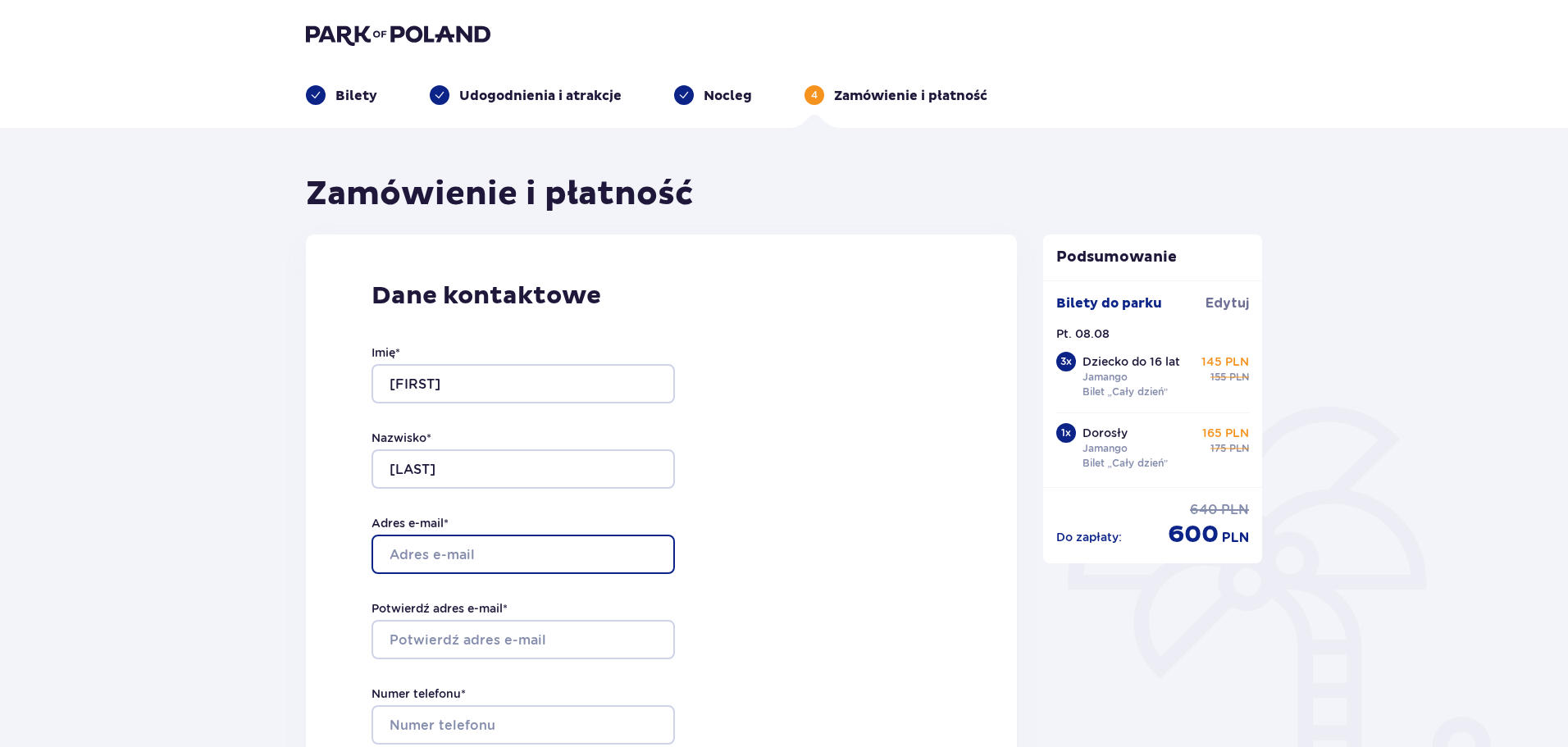 type on "marta.szelenbaum@gmail.com" 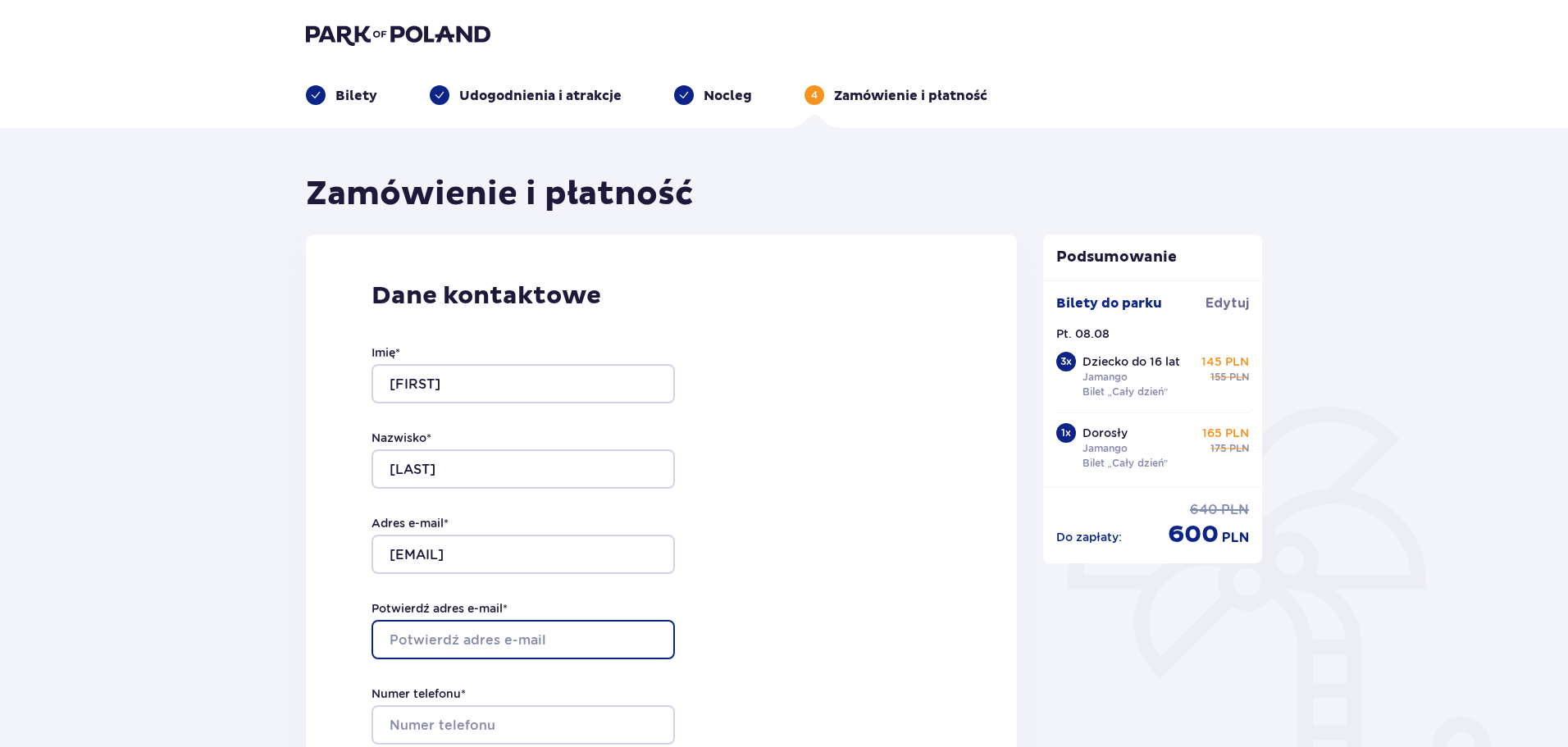 type on "marta.szelenbaum@gmail.com" 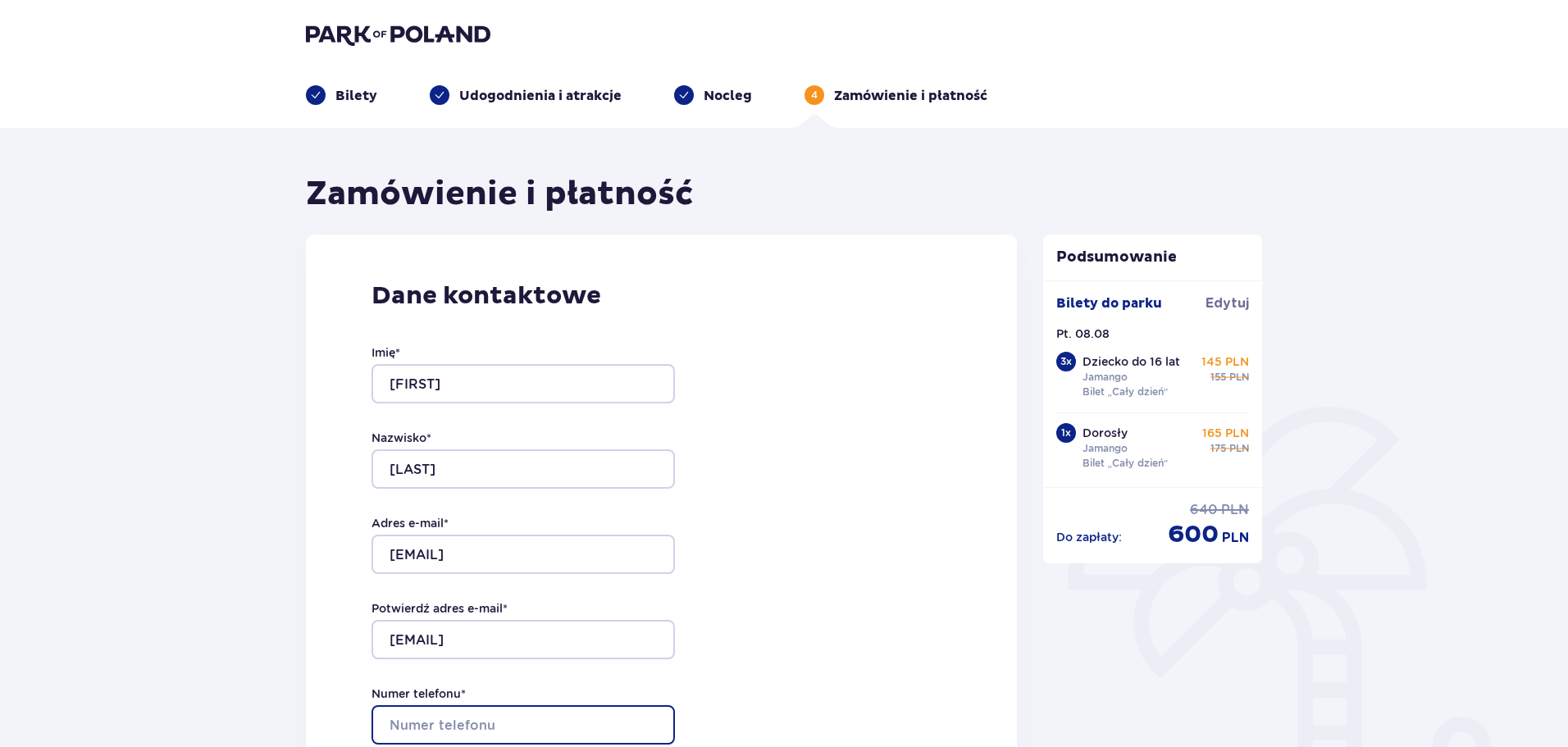 type on "606600262" 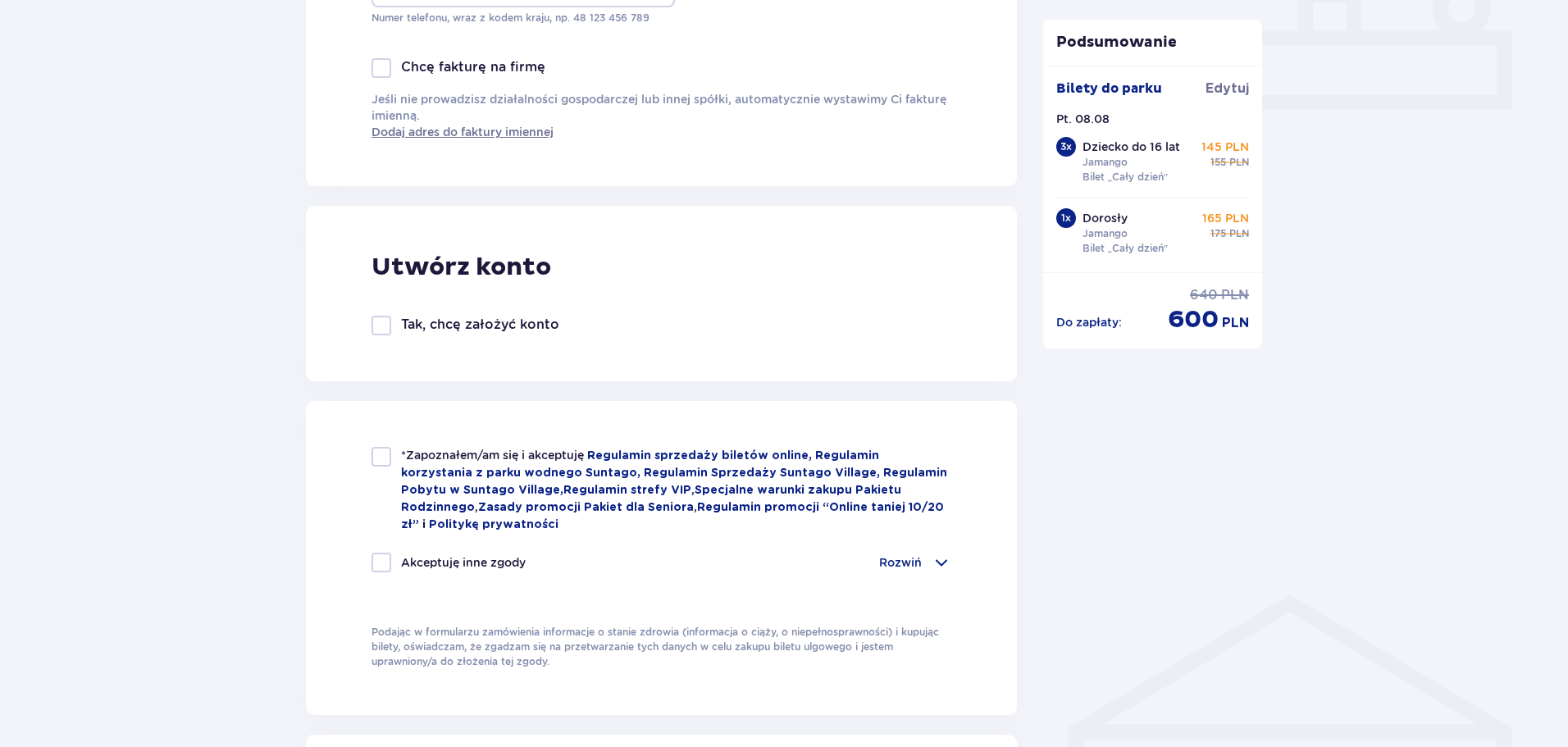 scroll, scrollTop: 738, scrollLeft: 0, axis: vertical 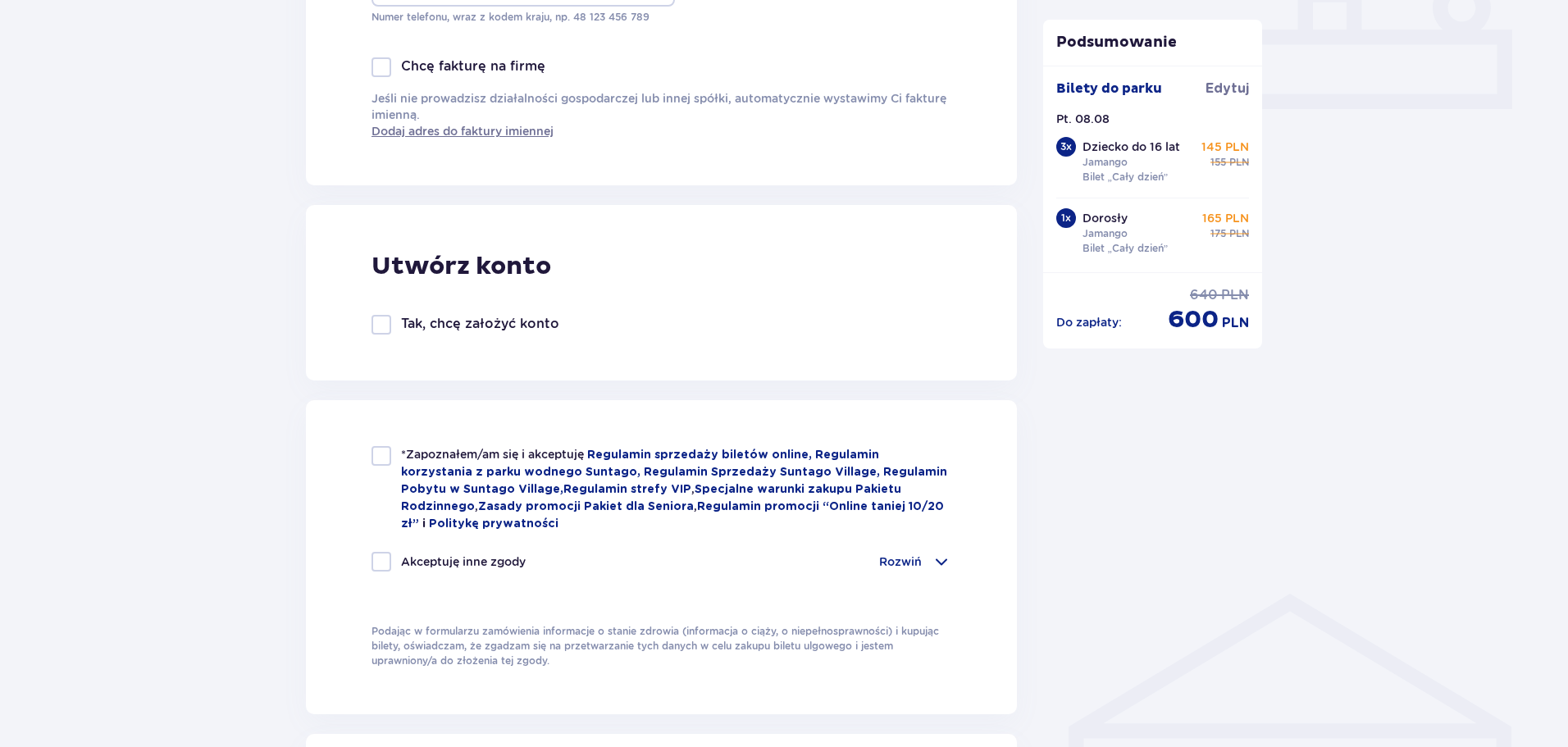 click on "Utwórz konto Tak, chcę założyć konto" at bounding box center (661, 293) 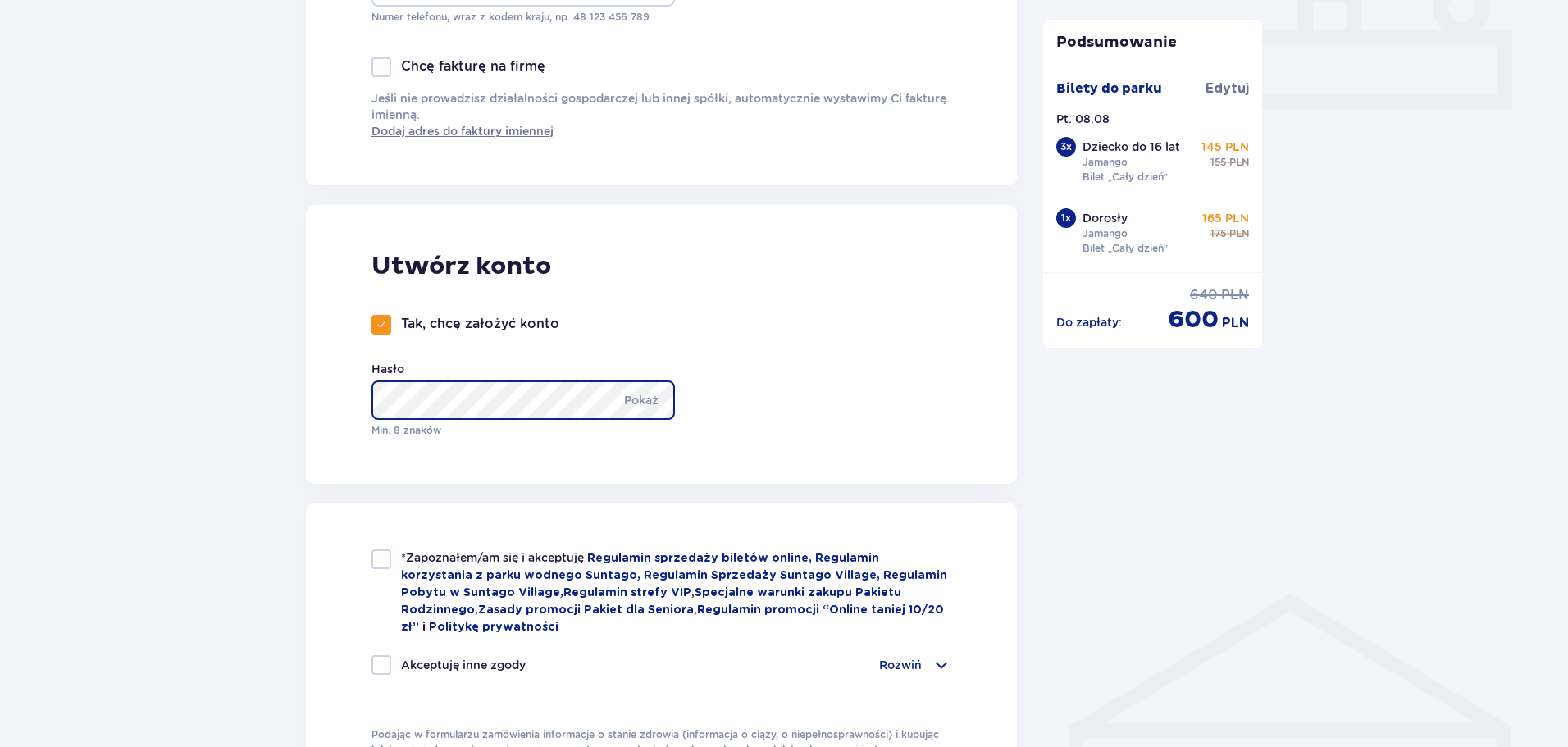 click on "Hasło Pokaż Min. 8 znaków" at bounding box center (531, 399) 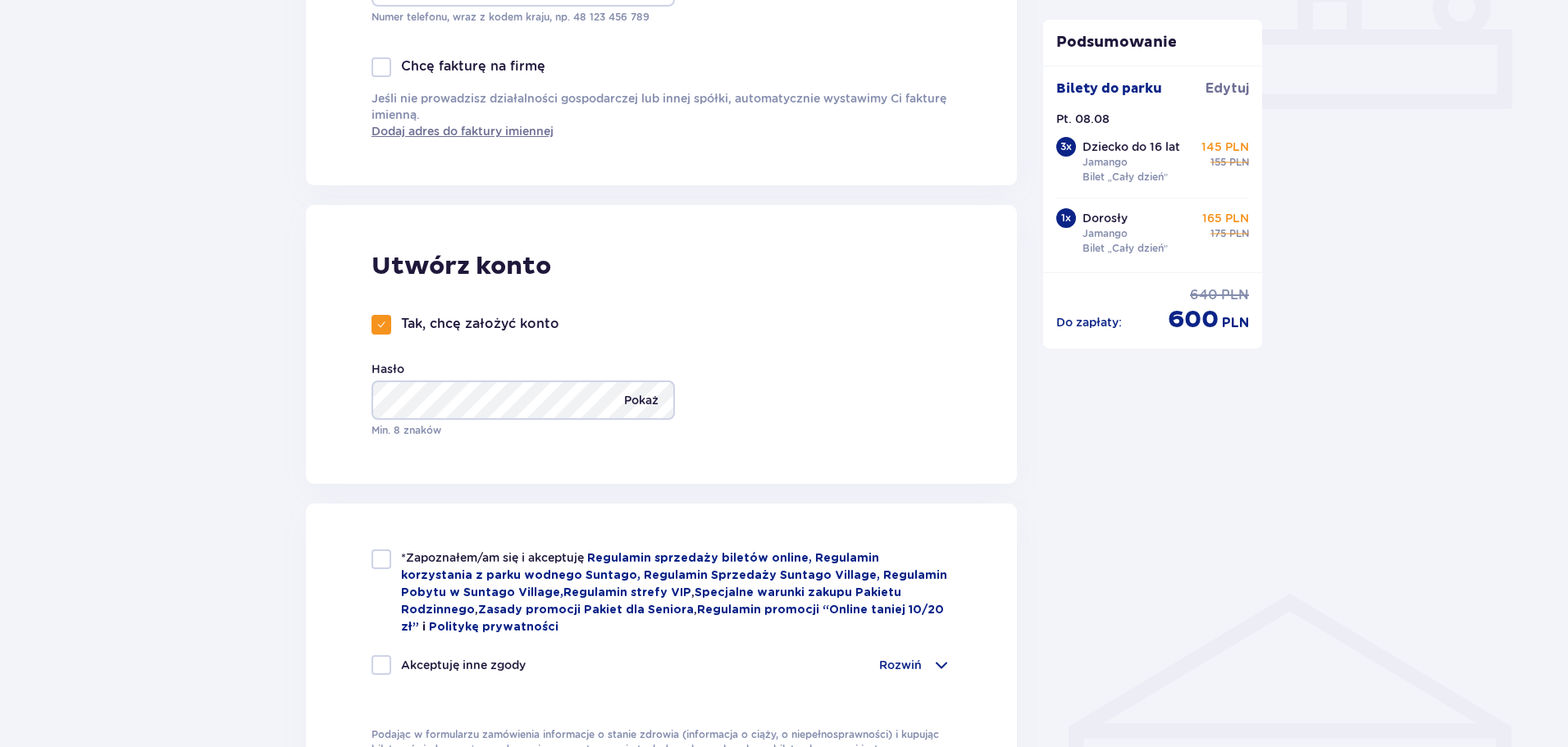 click on "Pokaż" at bounding box center (641, 400) 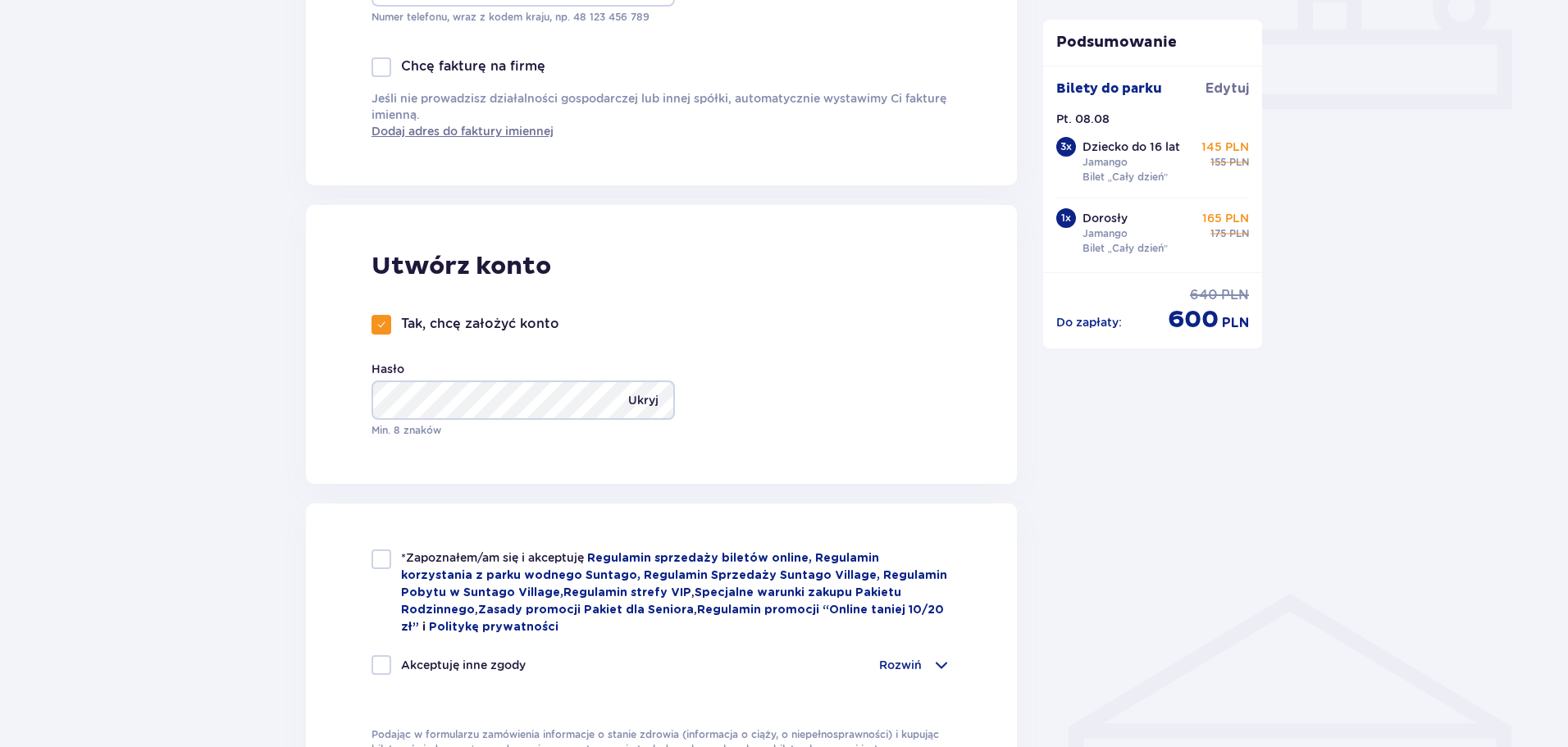 click on "Ukryj" at bounding box center (643, 400) 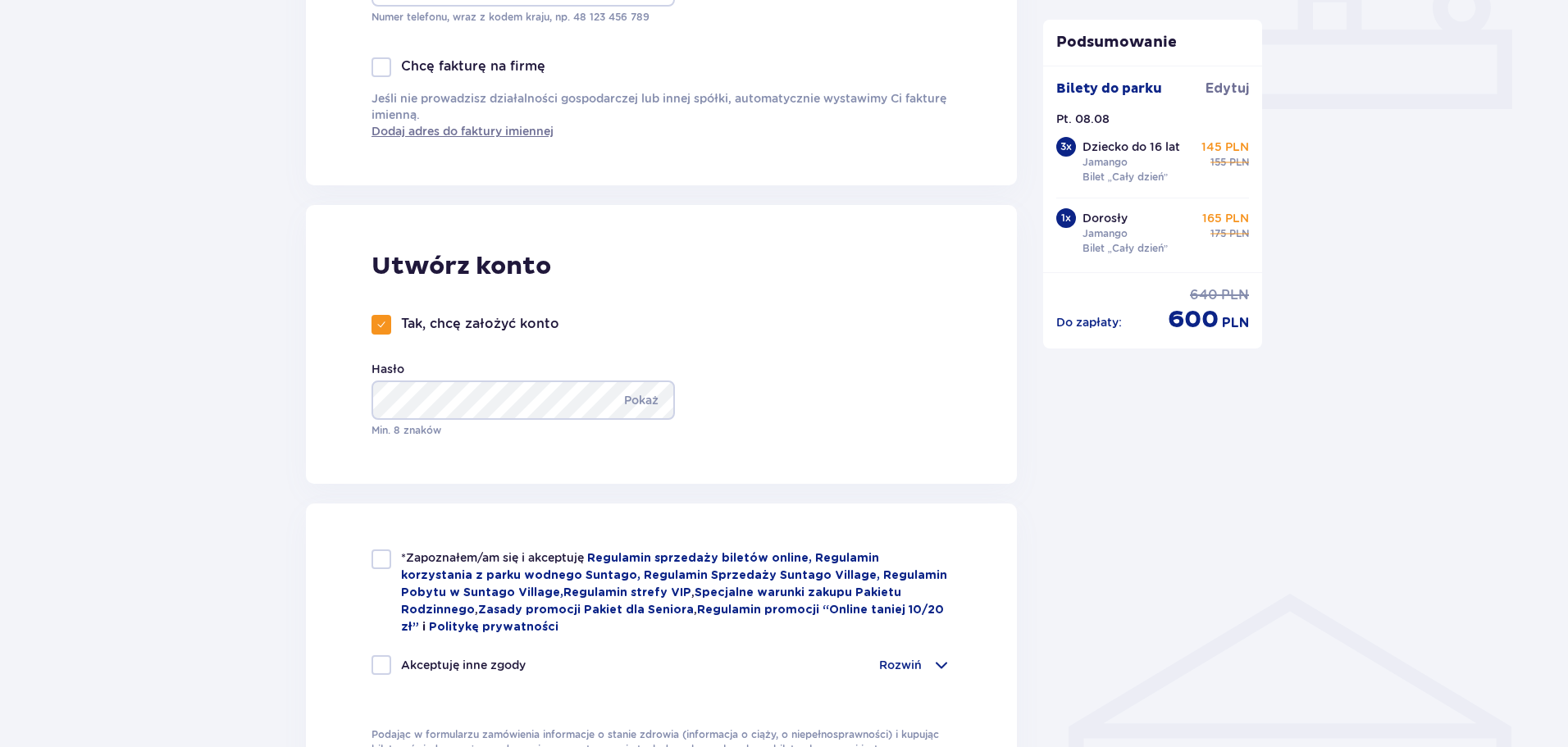 click at bounding box center (381, 559) 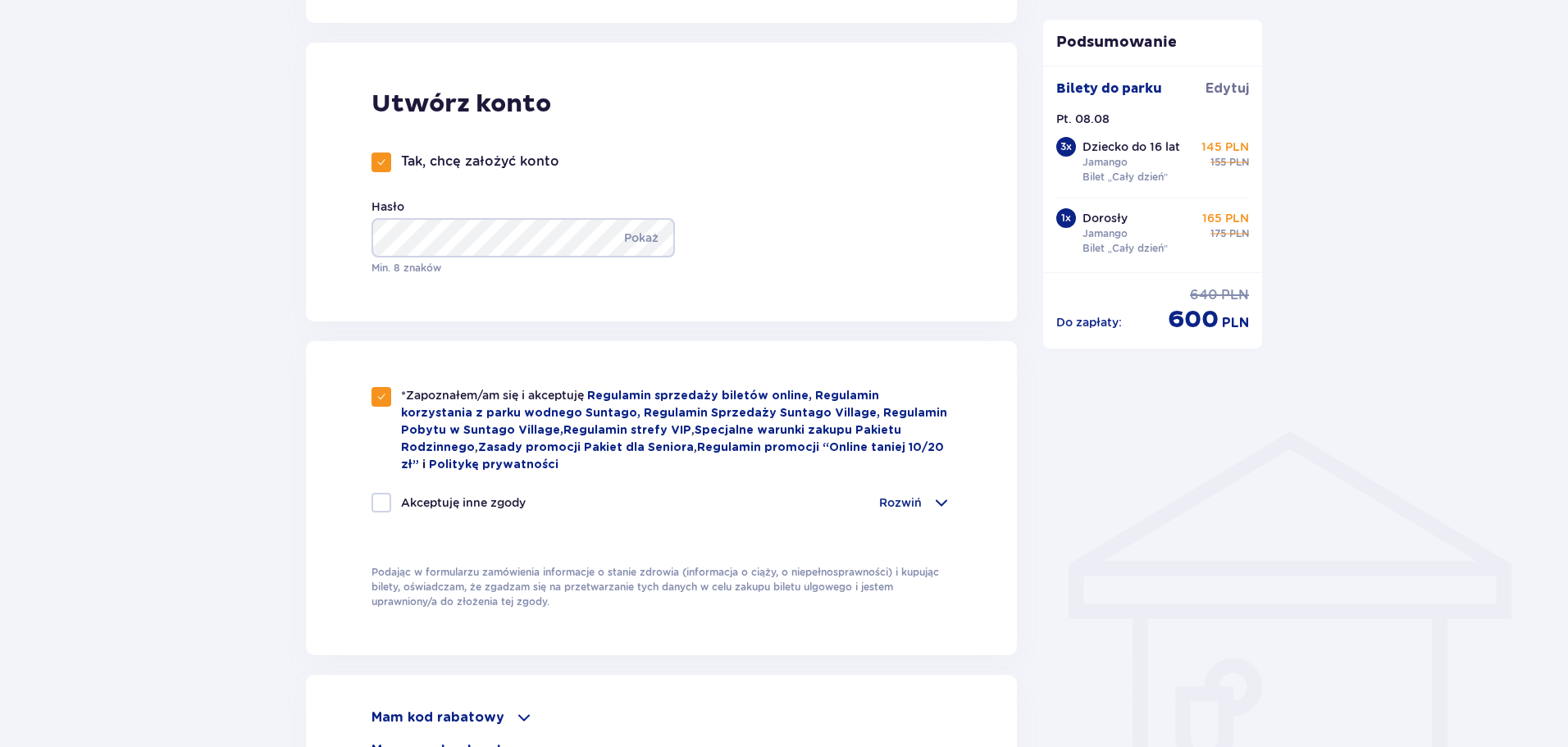 scroll, scrollTop: 902, scrollLeft: 0, axis: vertical 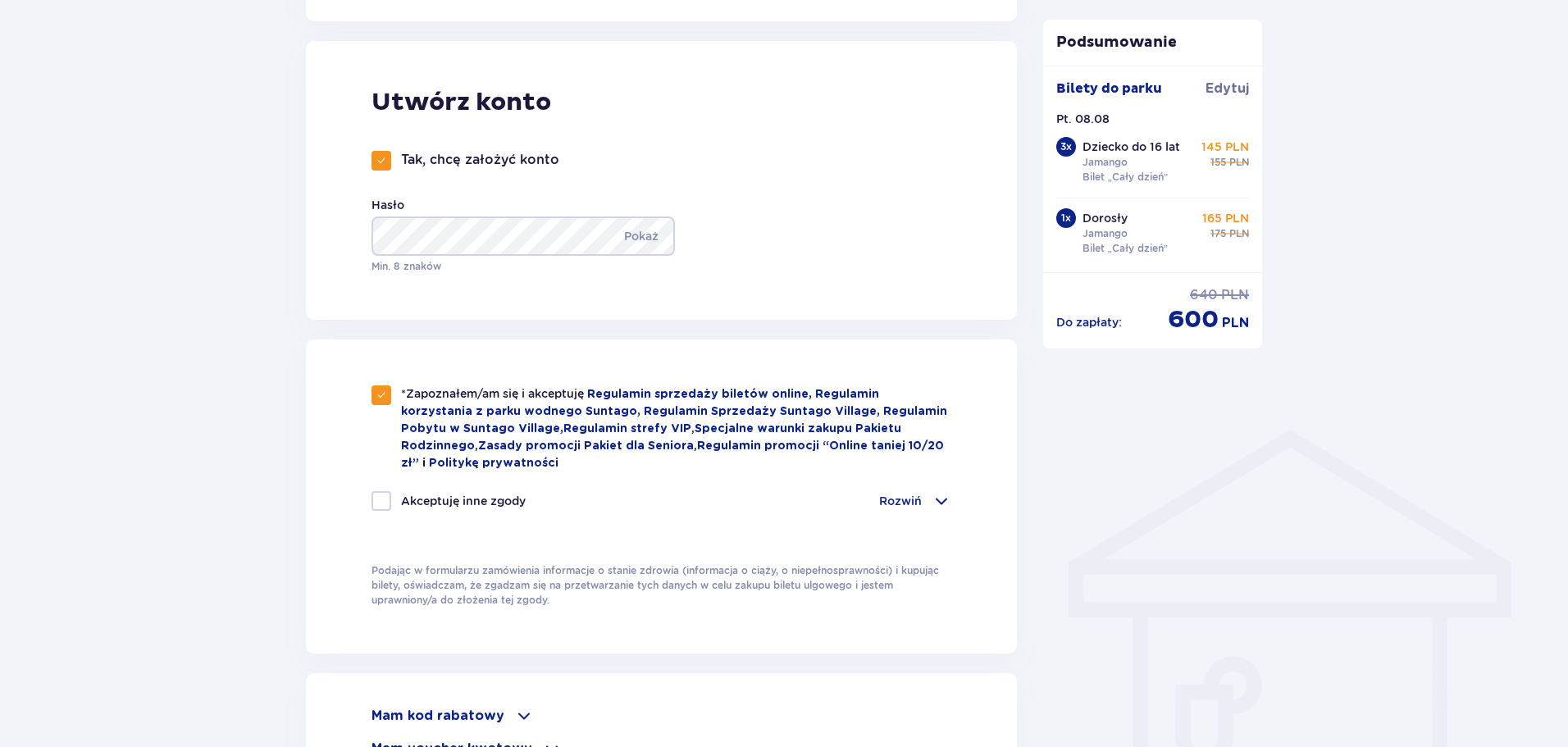 click at bounding box center (941, 501) 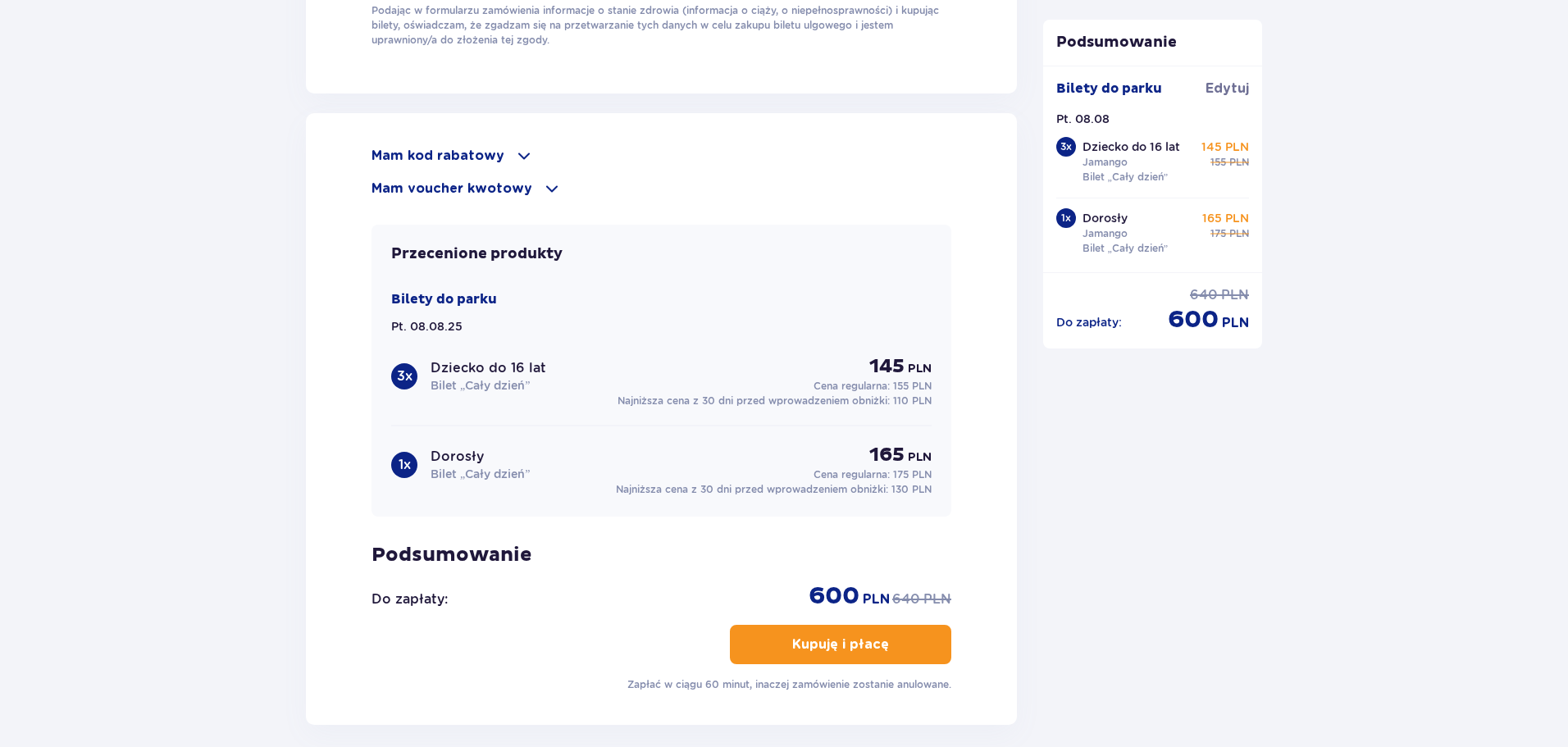 scroll, scrollTop: 1968, scrollLeft: 0, axis: vertical 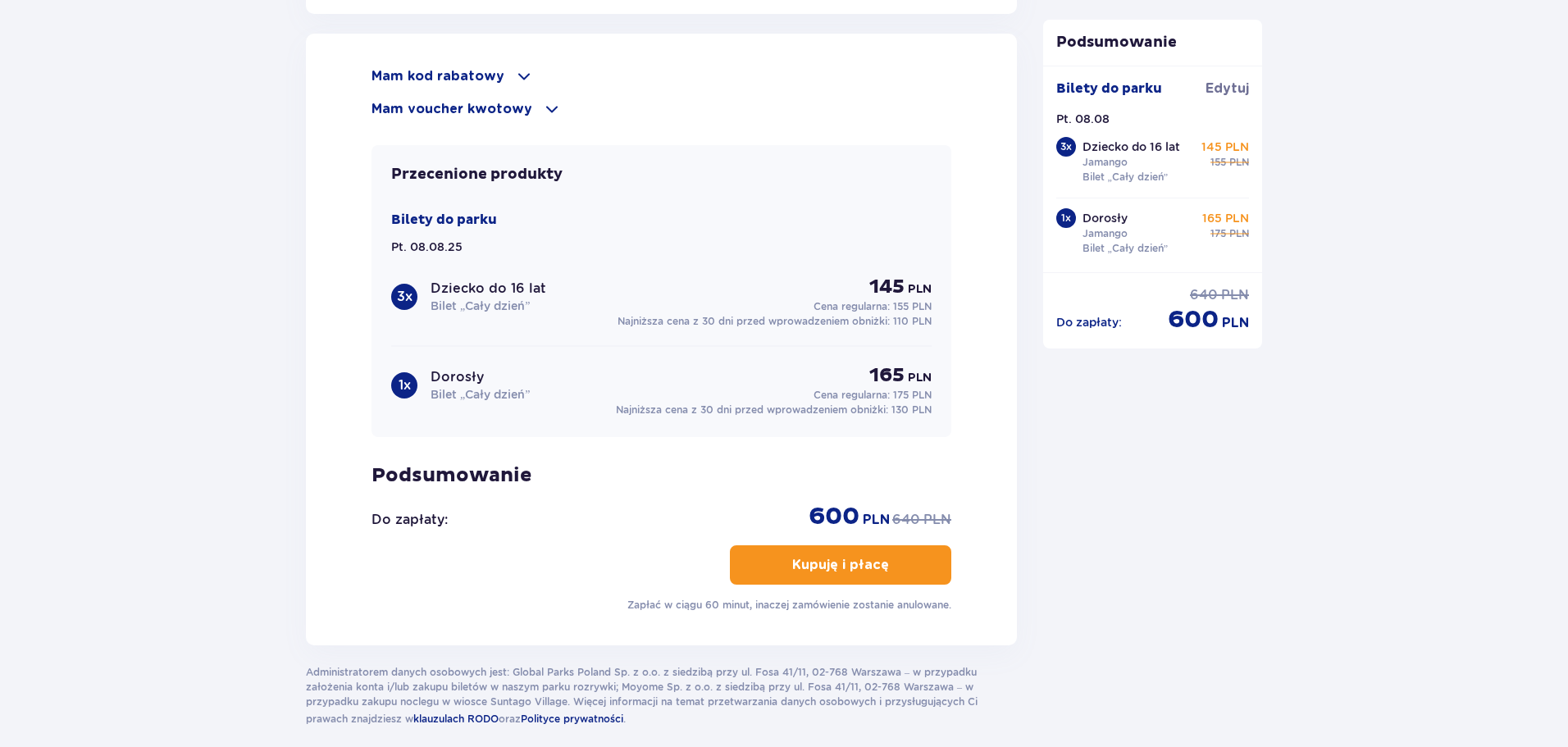 click on "Kupuję i płacę" at bounding box center [841, 565] 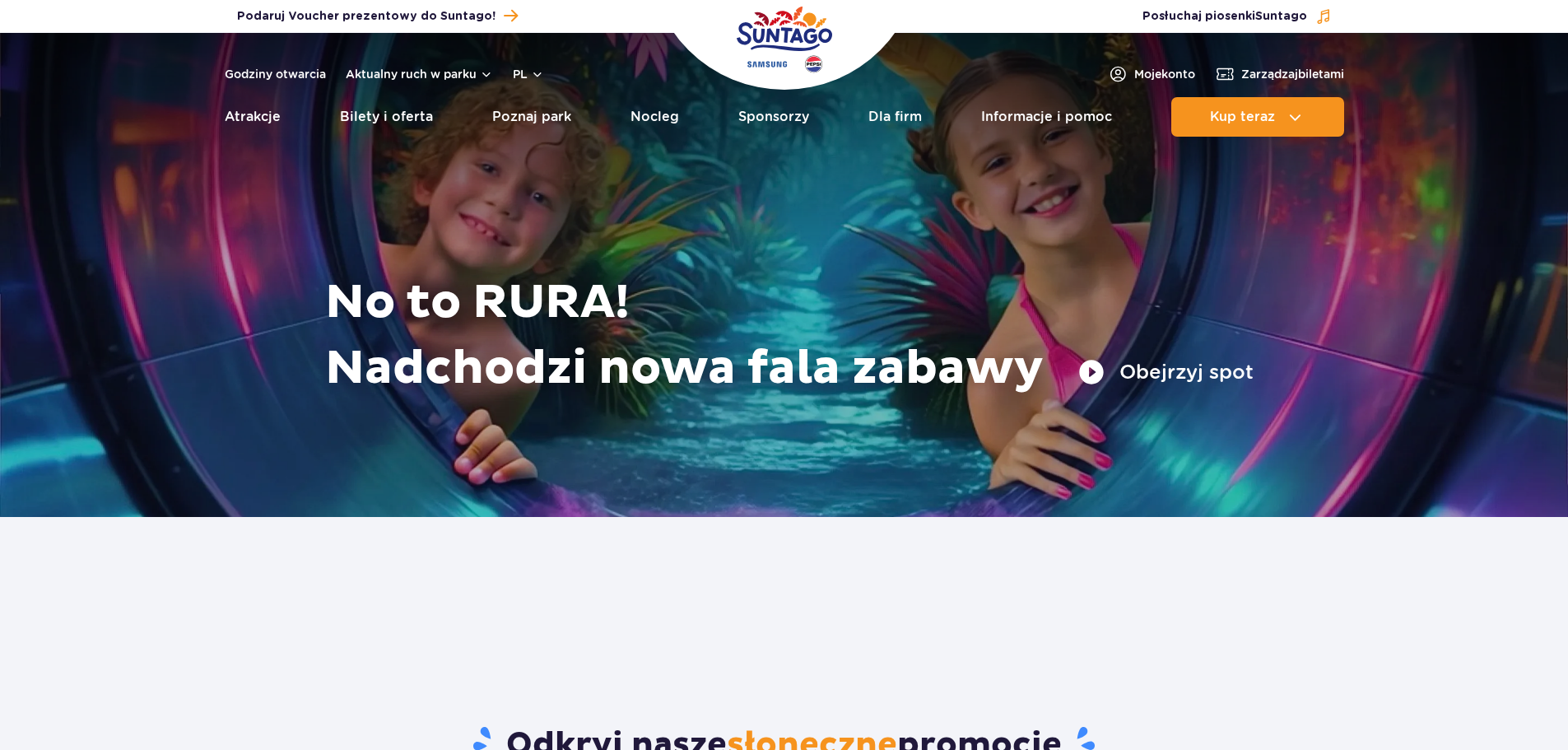 scroll, scrollTop: 0, scrollLeft: 0, axis: both 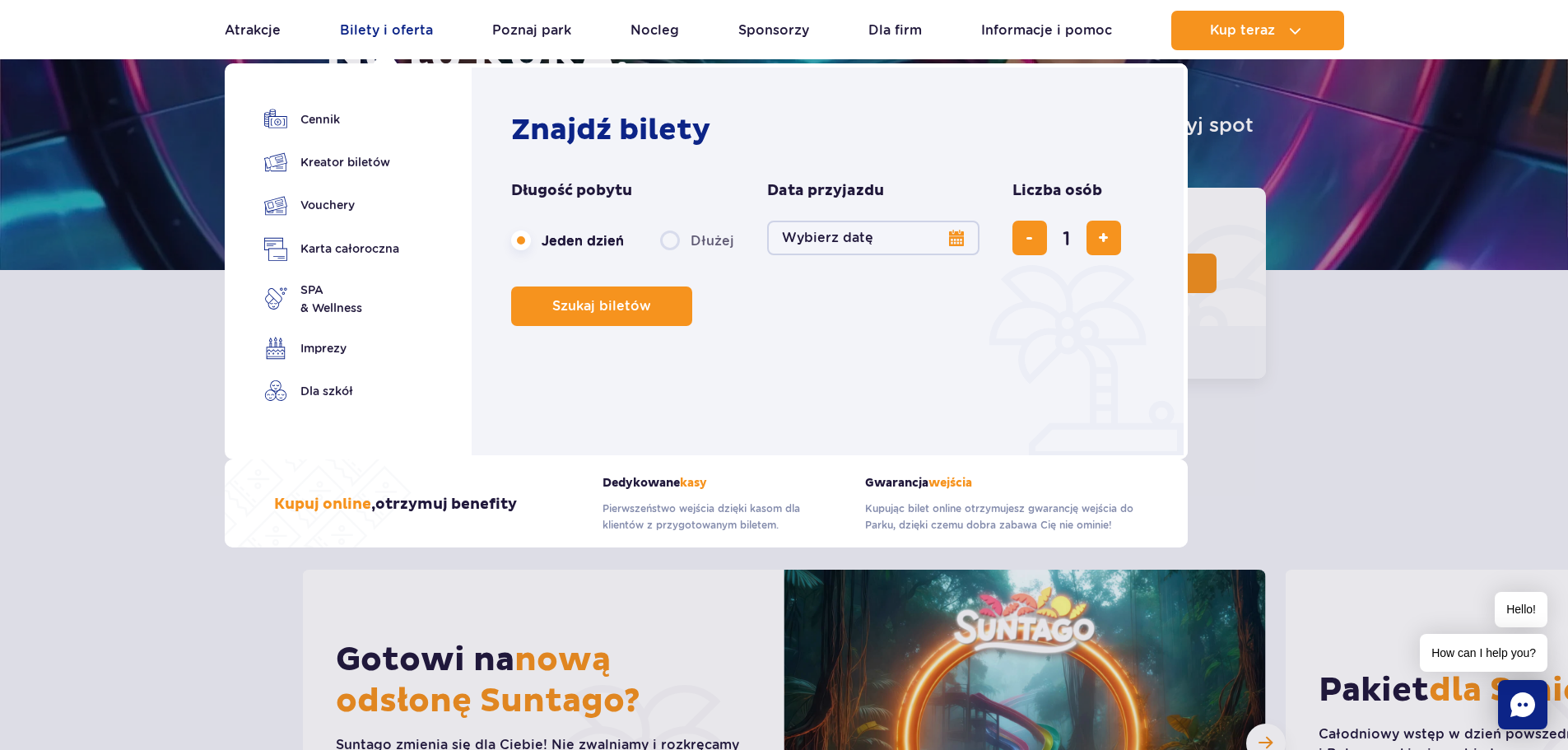 click on "Bilety i oferta" at bounding box center (386, 30) 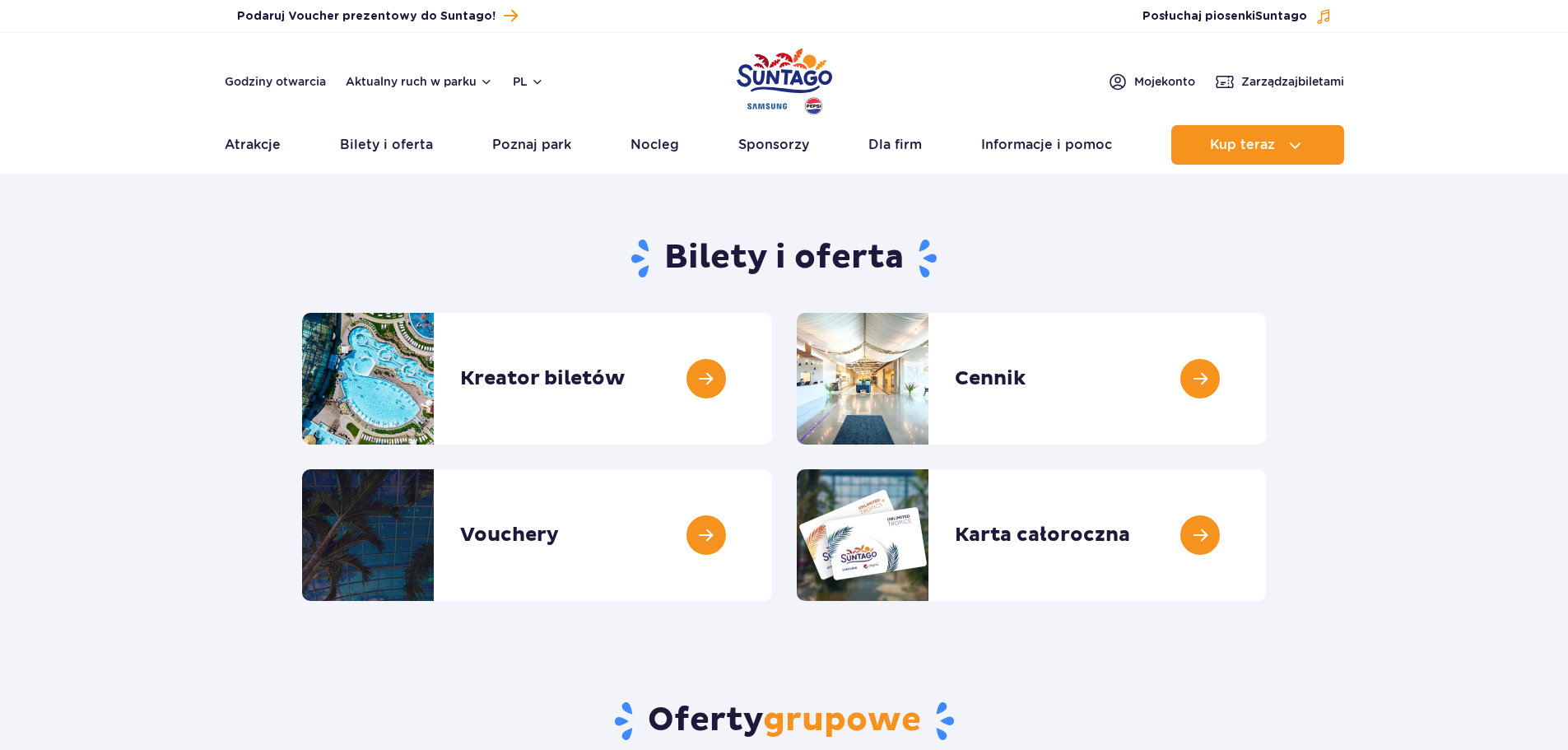 scroll, scrollTop: 0, scrollLeft: 0, axis: both 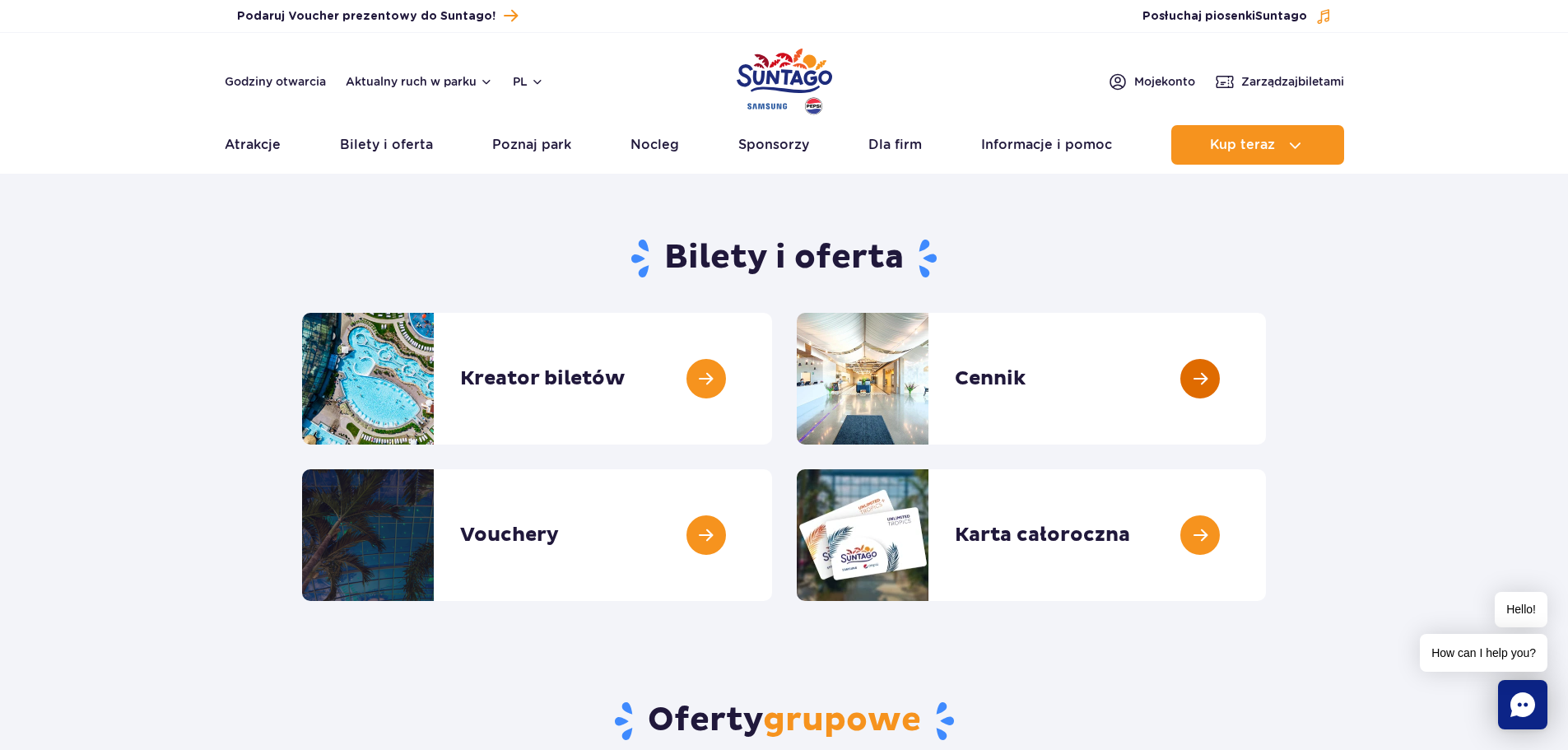 click at bounding box center (1266, 379) 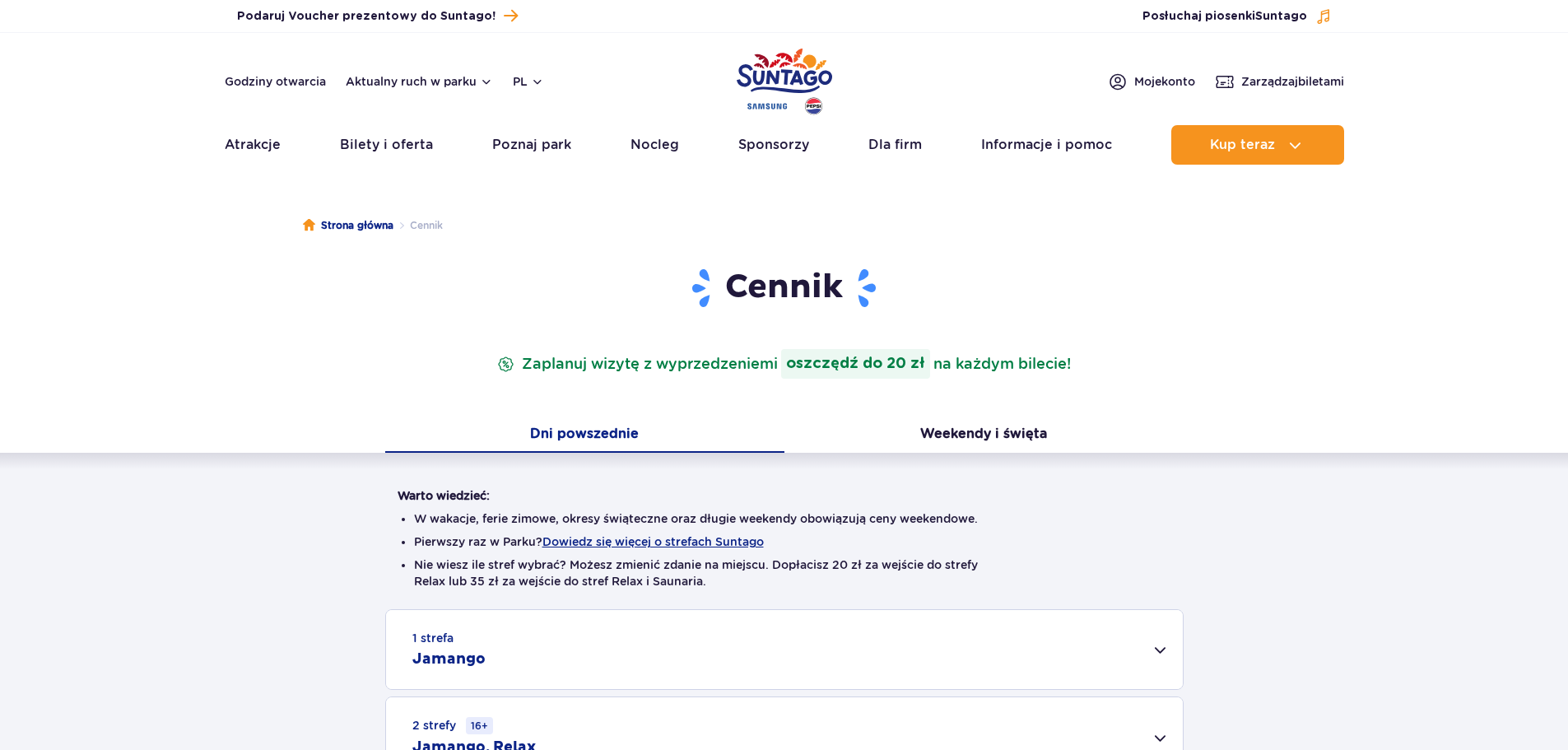 scroll, scrollTop: 0, scrollLeft: 0, axis: both 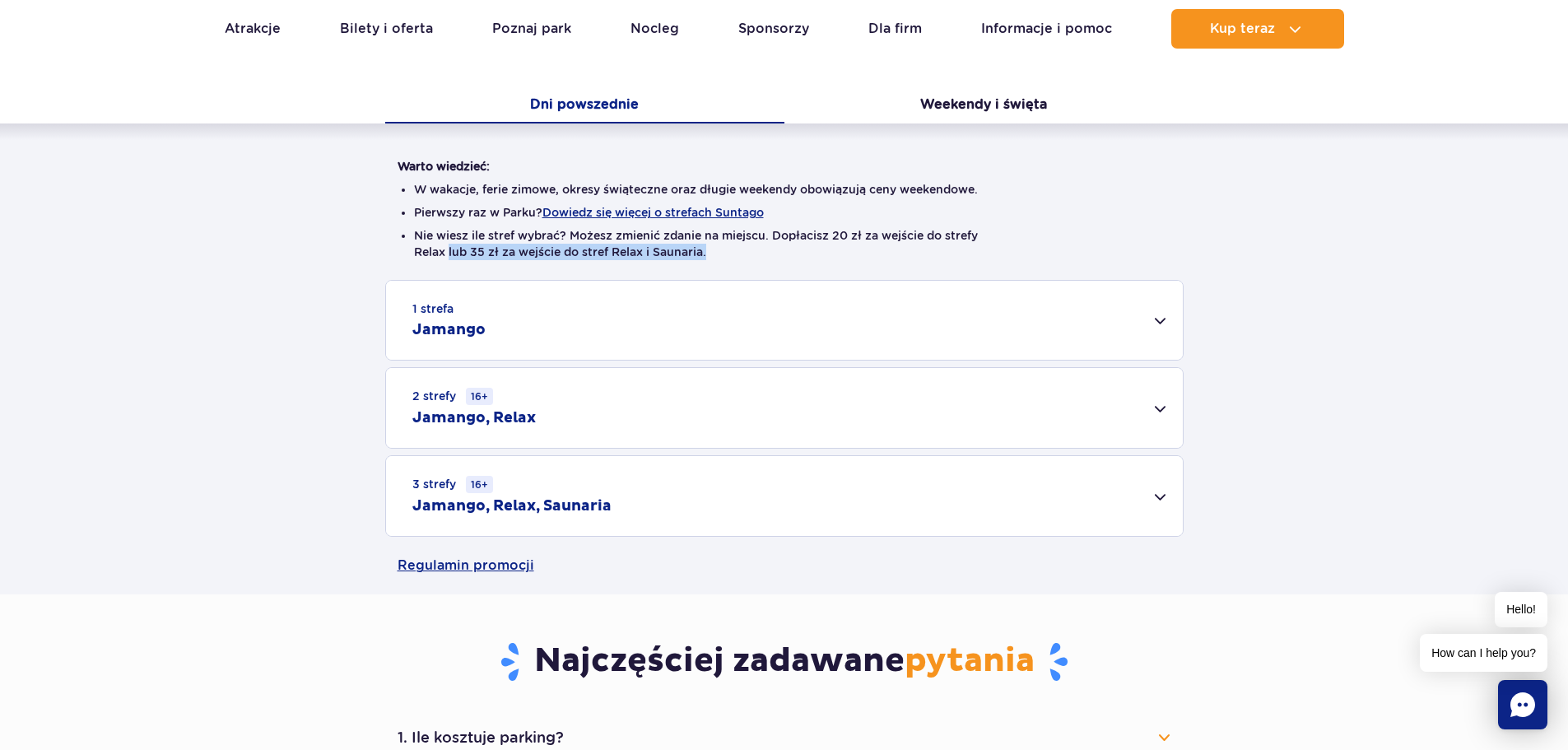 drag, startPoint x: 450, startPoint y: 248, endPoint x: 802, endPoint y: 257, distance: 352.11504 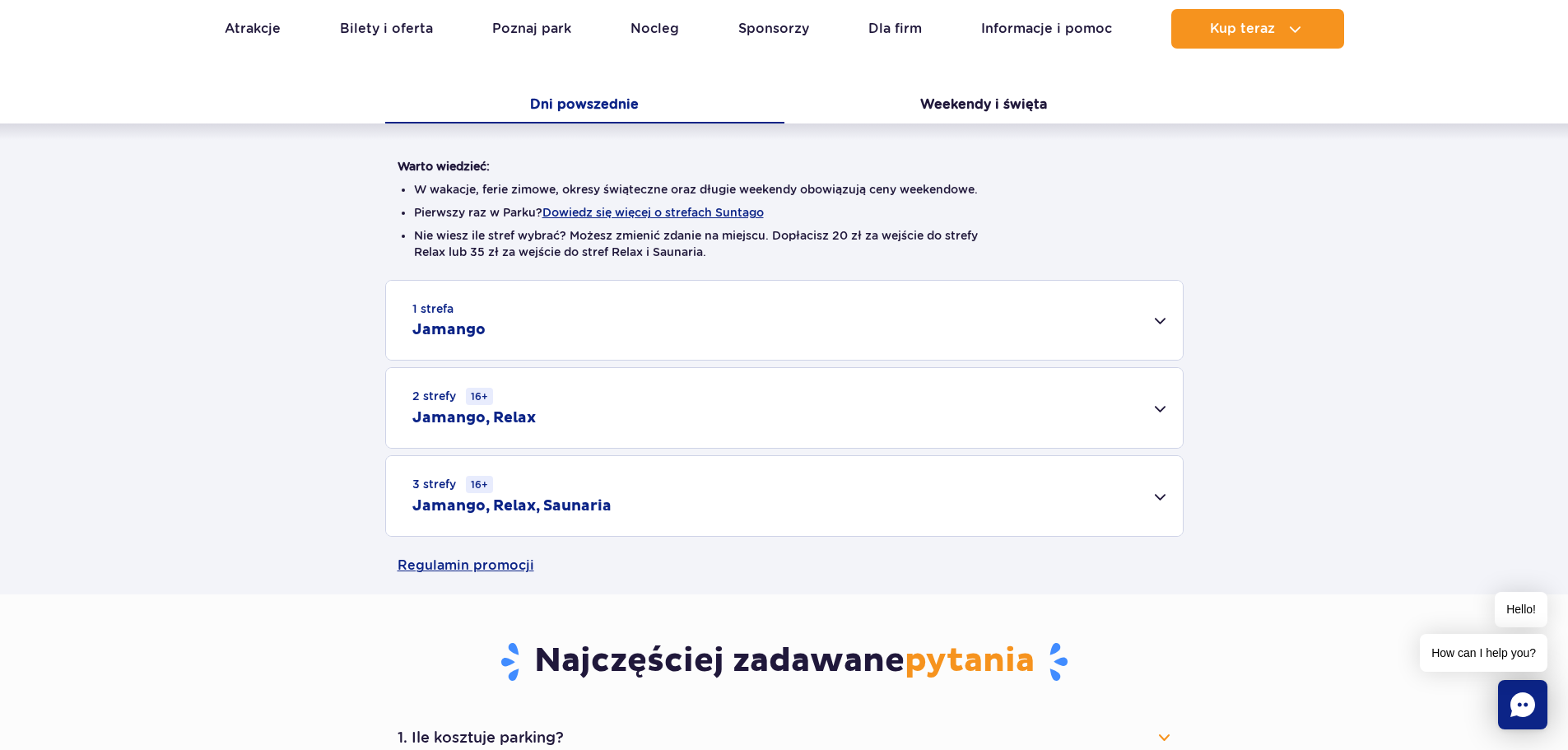 click on "1 strefa
Jamango" at bounding box center (784, 320) 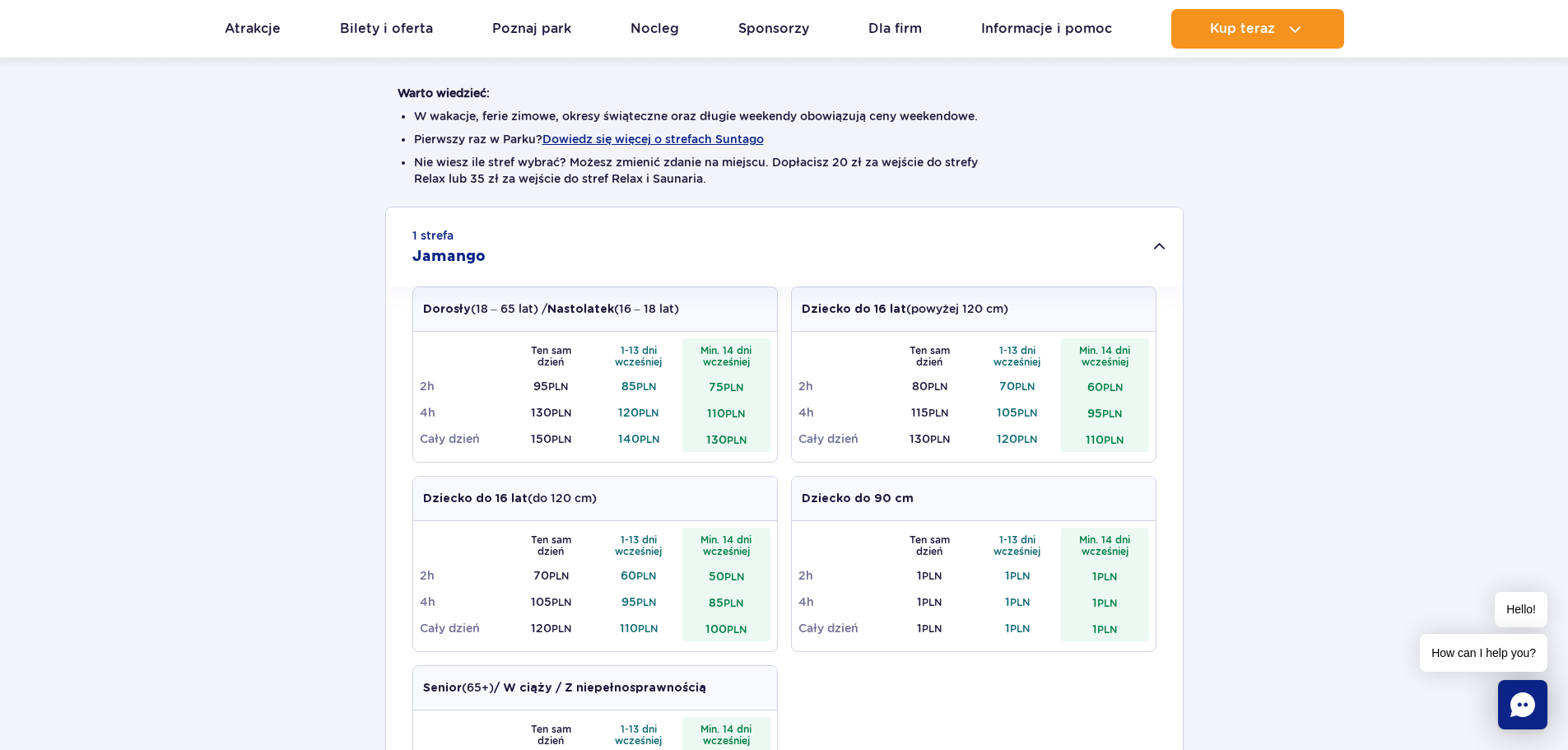scroll, scrollTop: 412, scrollLeft: 0, axis: vertical 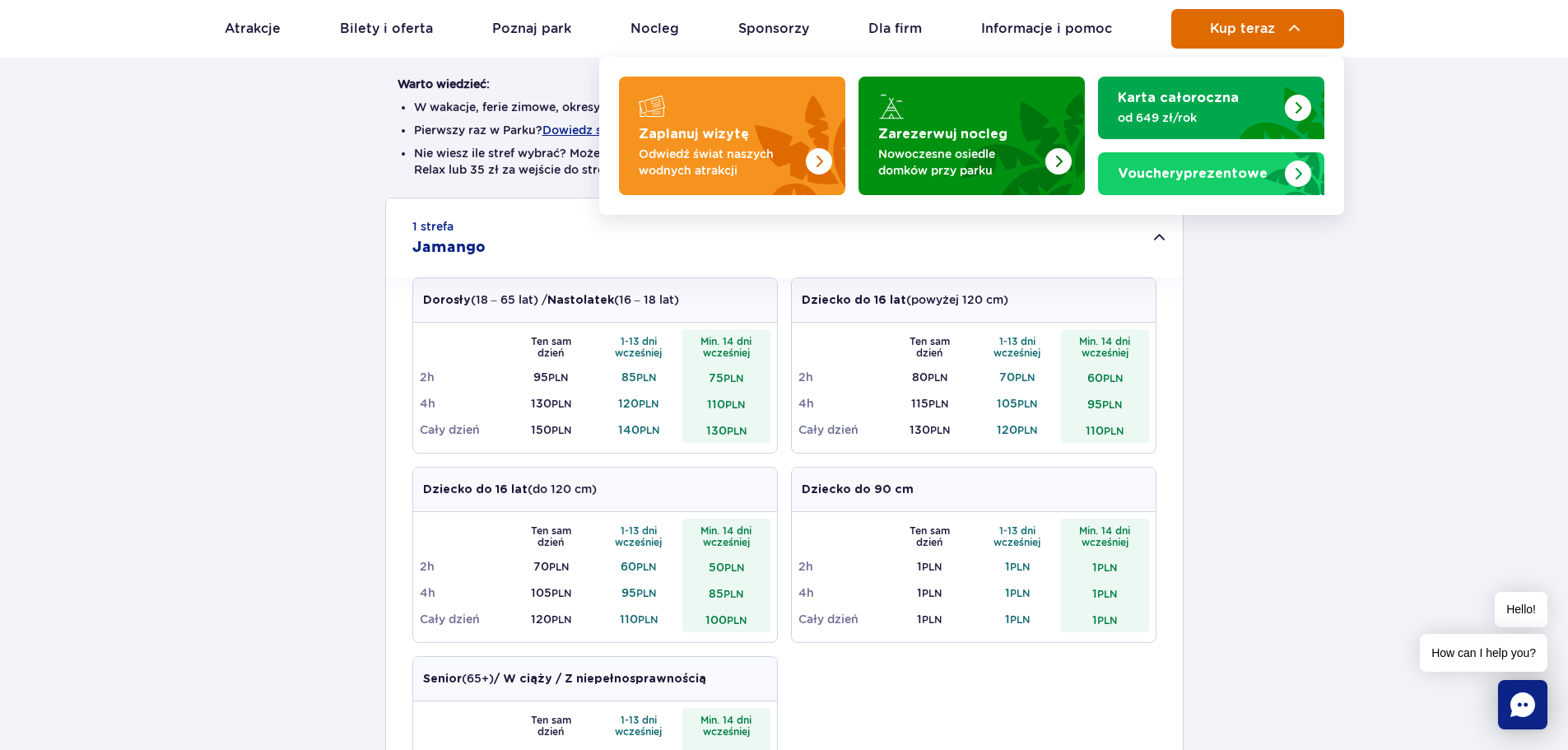 click on "Kup teraz" at bounding box center [1242, 29] 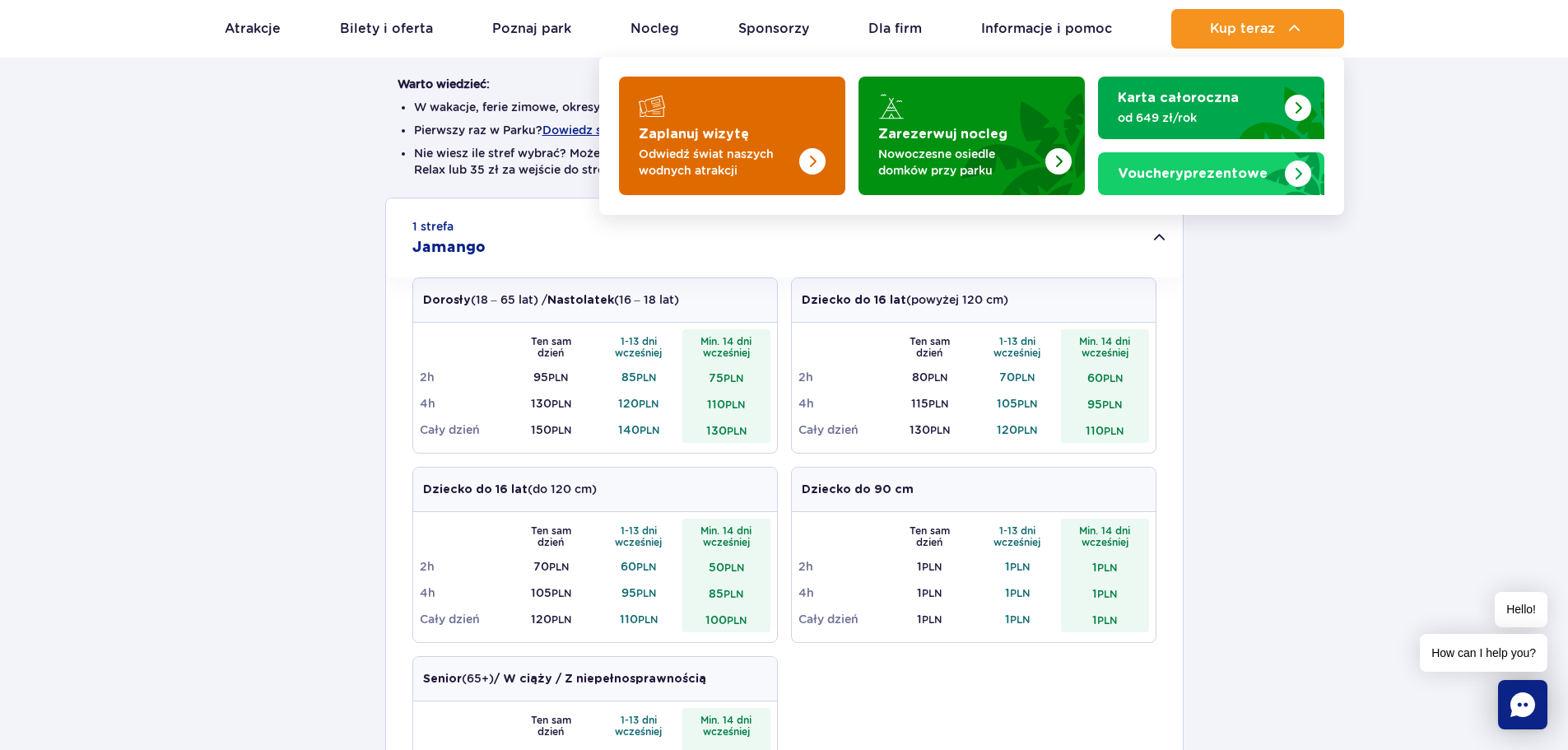 click at bounding box center [812, 161] 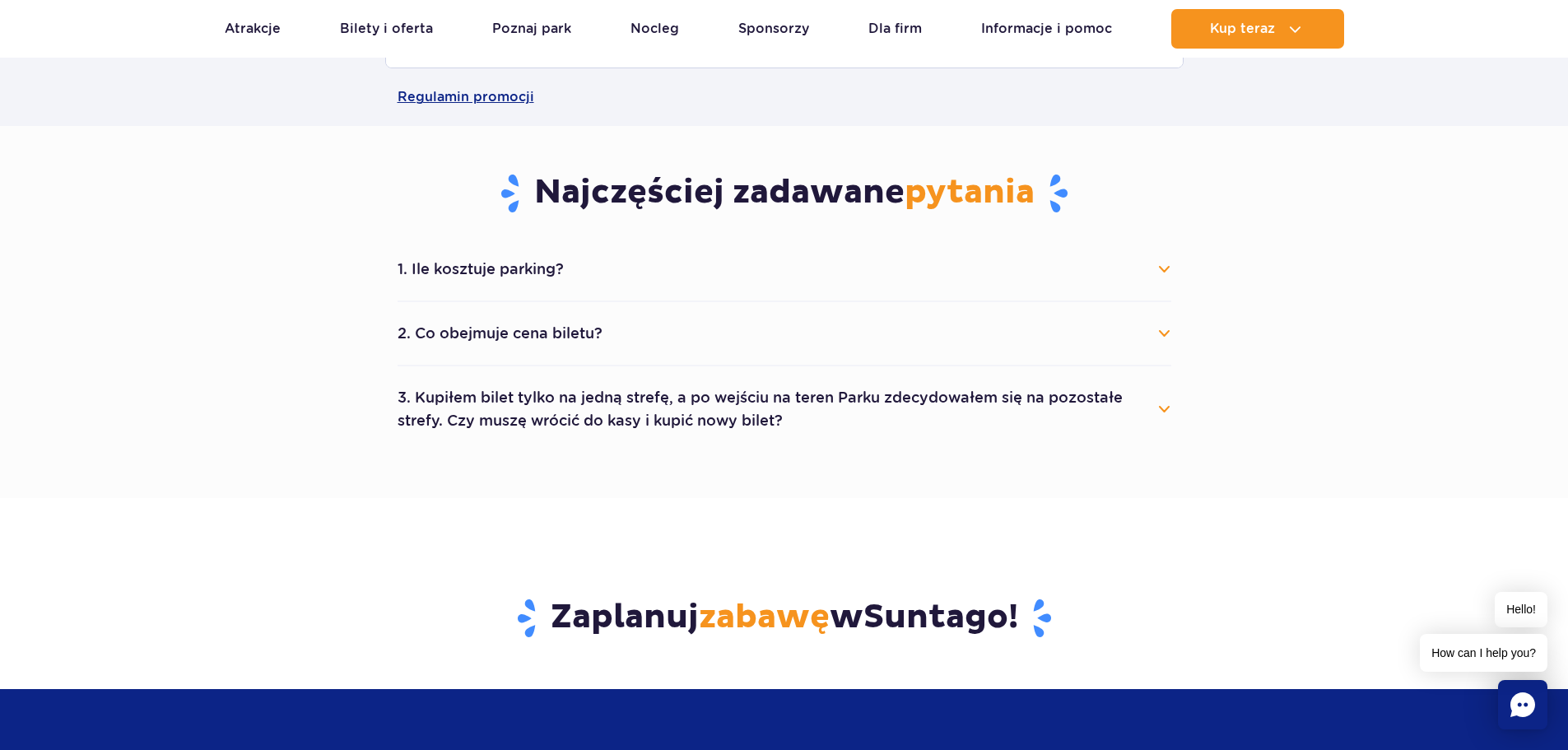 scroll, scrollTop: 1400, scrollLeft: 0, axis: vertical 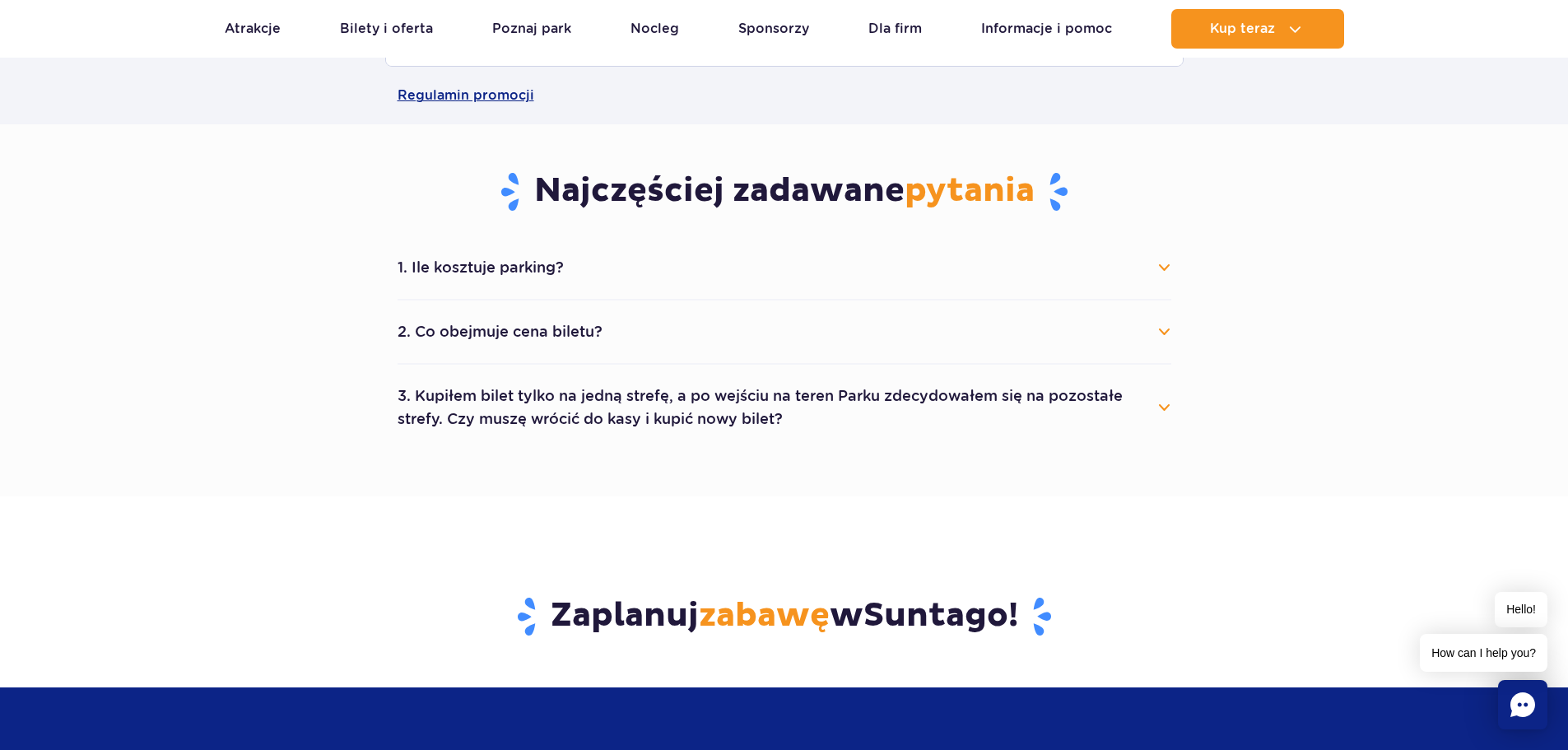 click on "1. Ile kosztuje parking?" at bounding box center (784, 268) 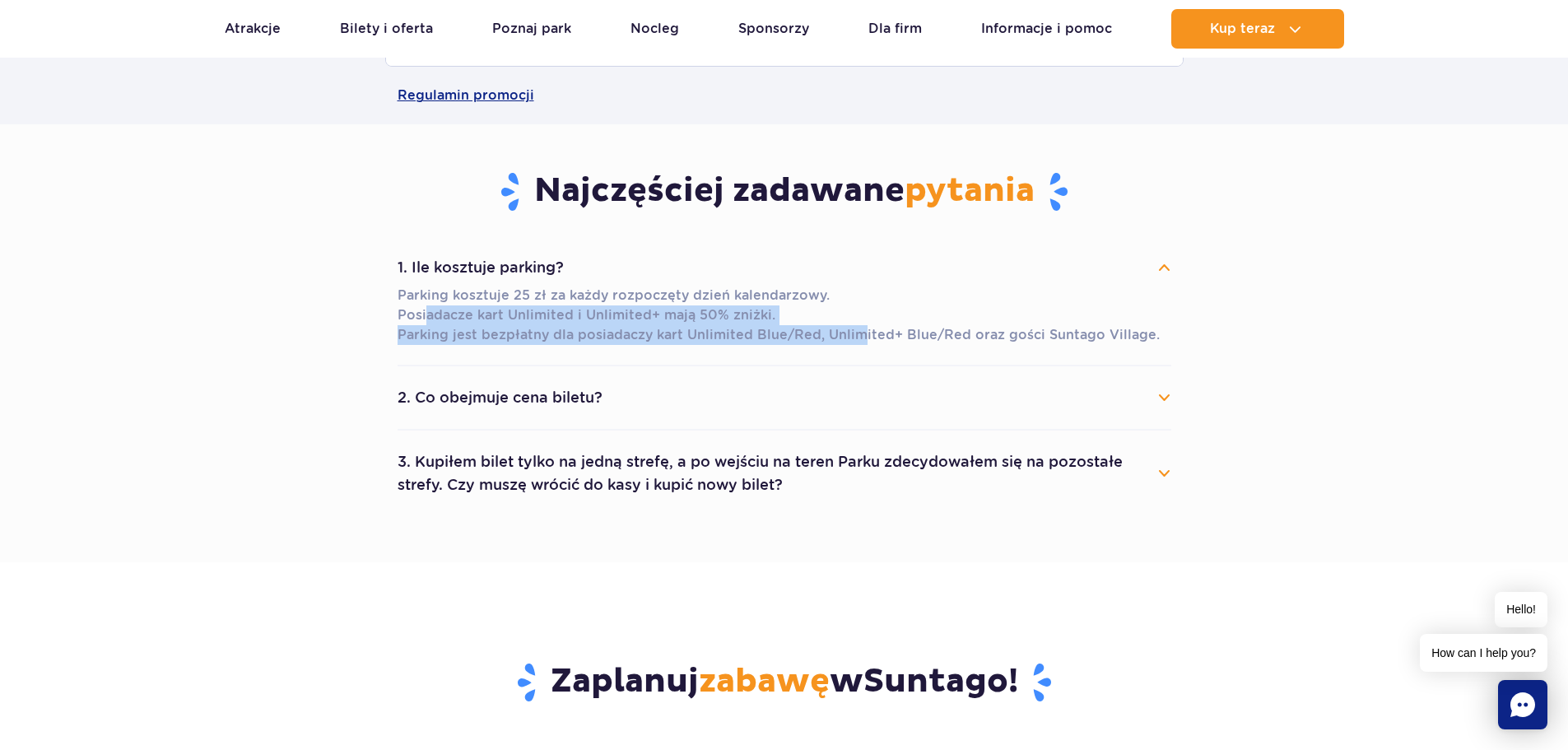 drag, startPoint x: 424, startPoint y: 321, endPoint x: 858, endPoint y: 328, distance: 434.05645 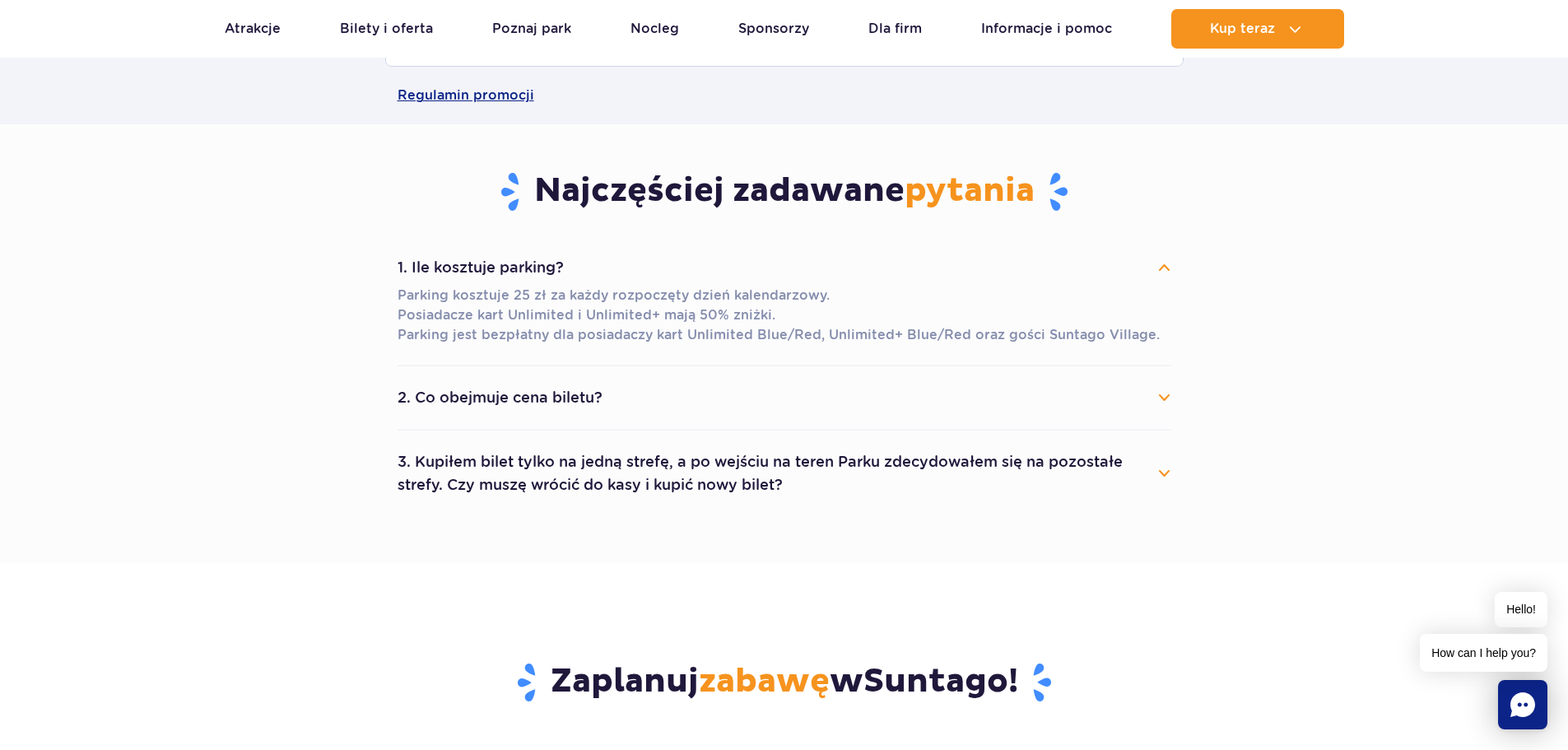 click on "Parking kosztuje 25 zł za każdy rozpoczęty dzień kalendarzowy.  Posiadacze kart Unlimited i Unlimited+ mają 50% zniżki.  Parking jest bezpłatny dla posiadaczy kart Unlimited Blue/Red, Unlimited+ Blue/Red oraz gości Suntago Village." at bounding box center (784, 315) 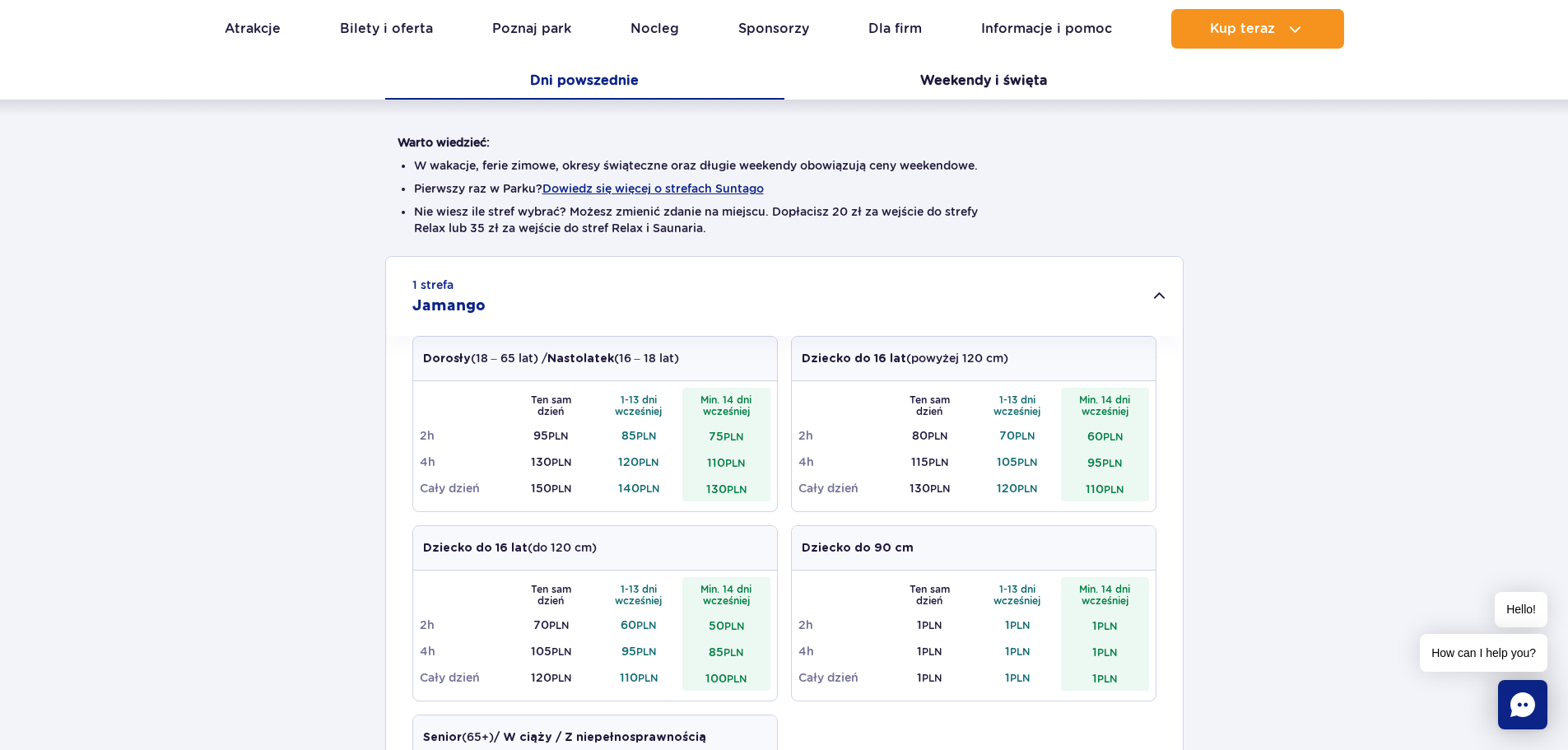 scroll, scrollTop: 247, scrollLeft: 0, axis: vertical 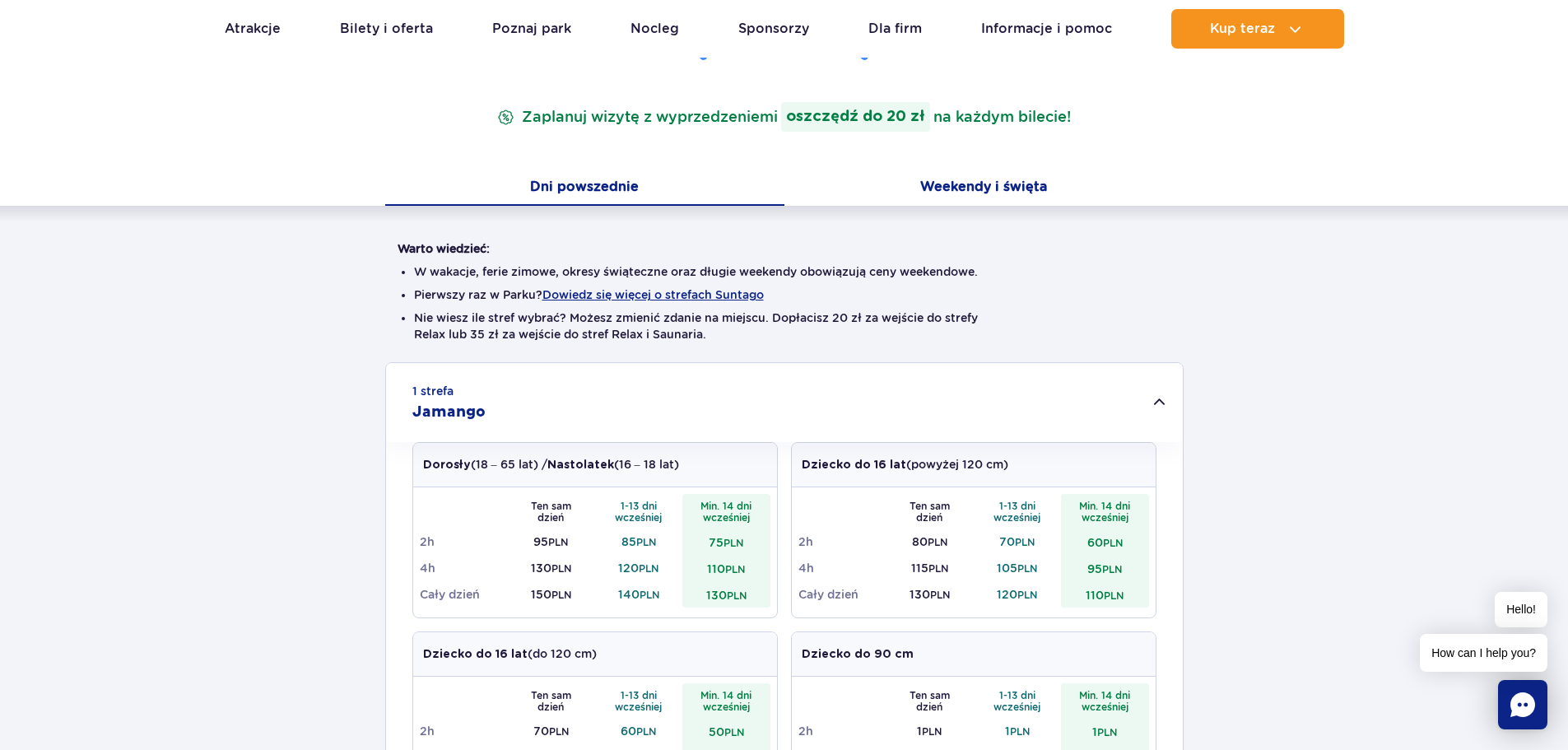 click on "Weekendy i święta" at bounding box center [984, 189] 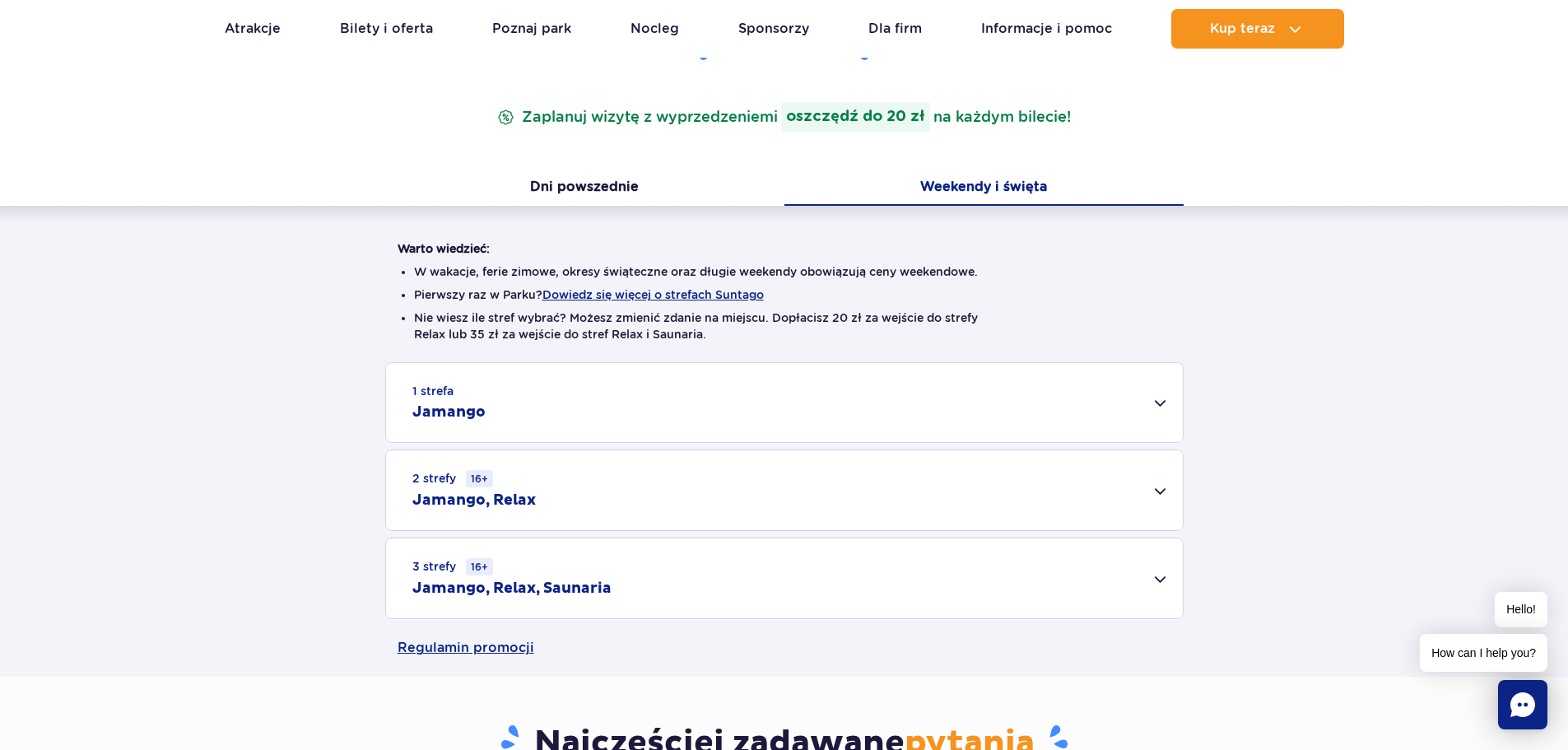 click on "1 strefa
Jamango" at bounding box center [784, 403] 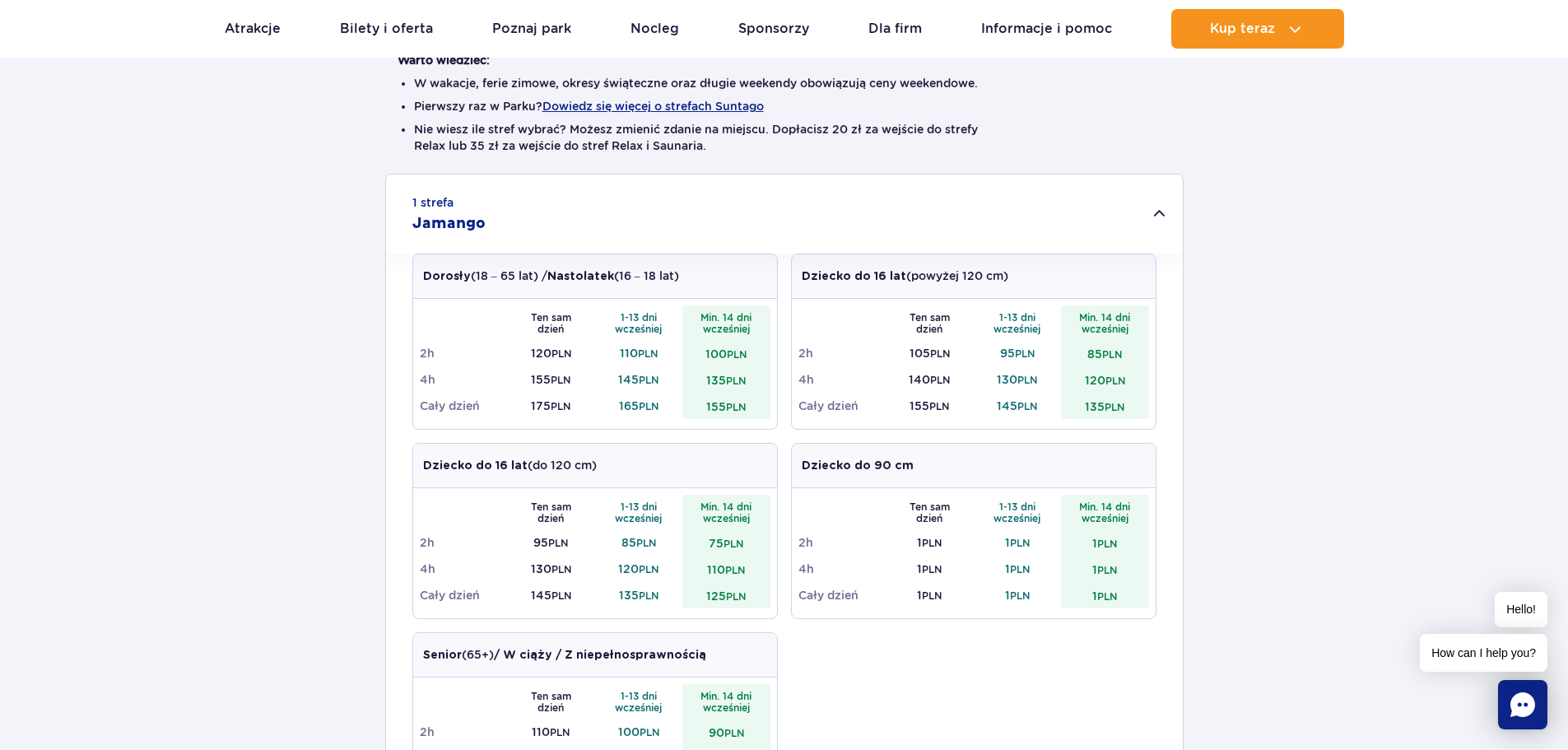scroll, scrollTop: 494, scrollLeft: 0, axis: vertical 